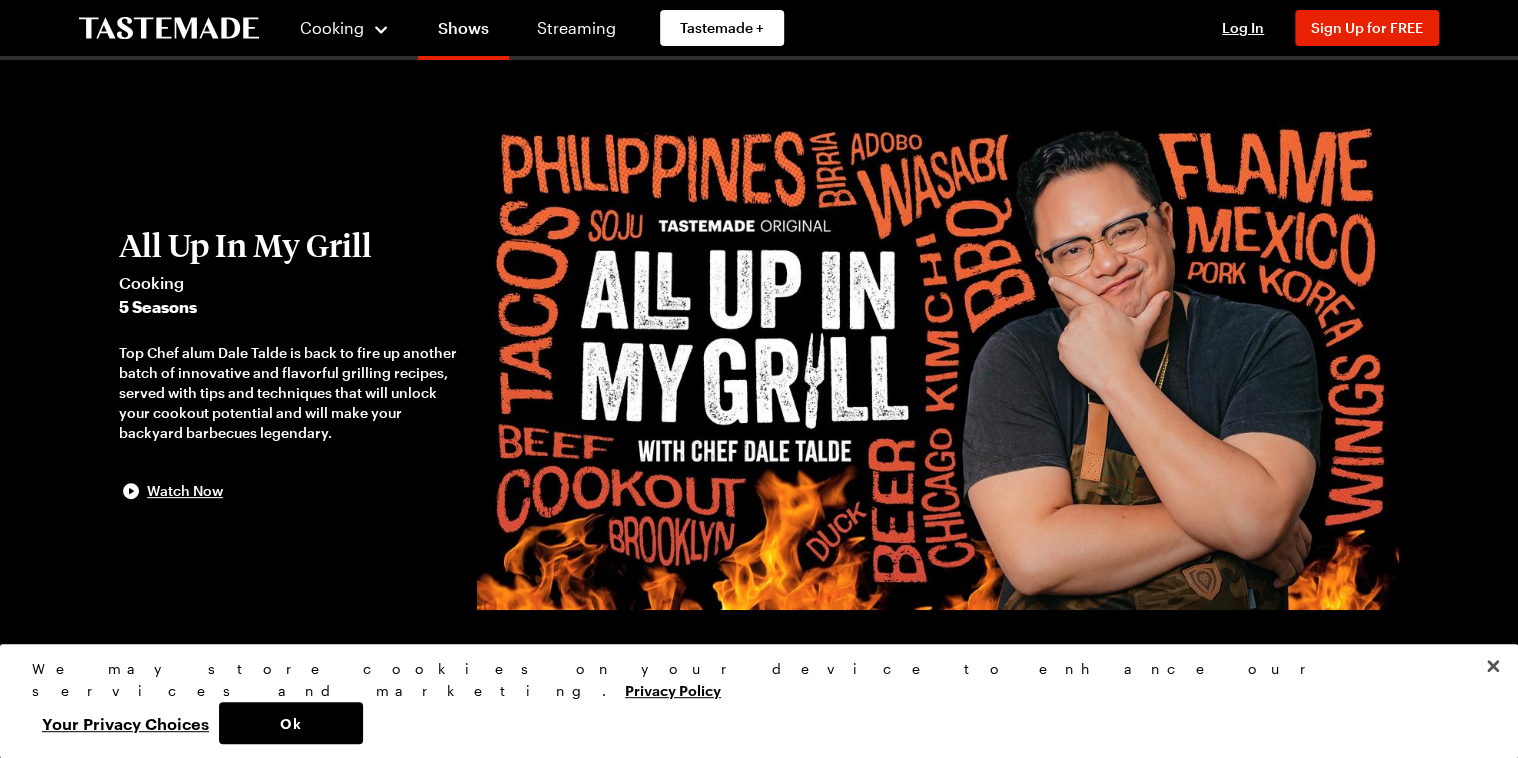 scroll, scrollTop: 139, scrollLeft: 0, axis: vertical 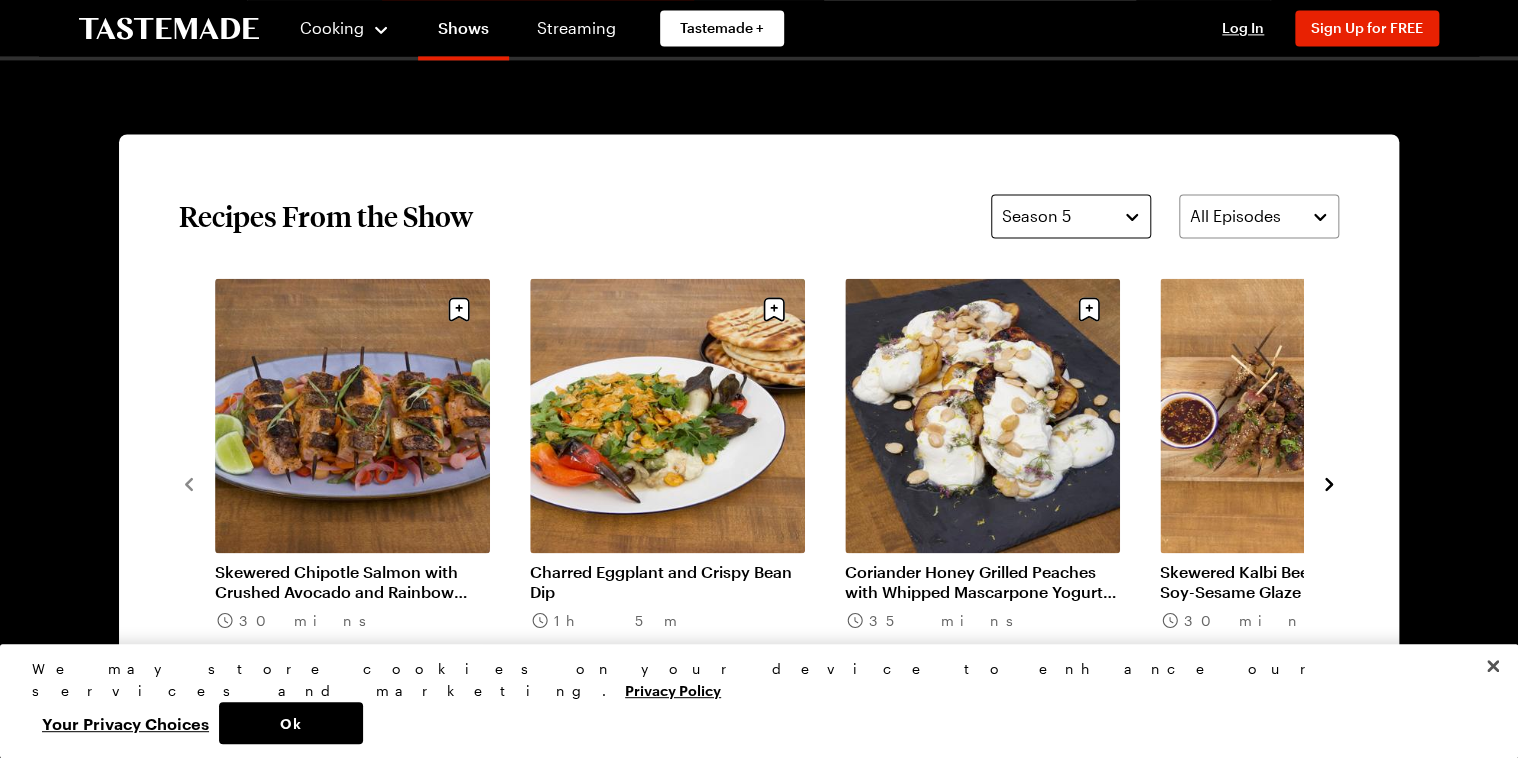 click on "Season 5" at bounding box center (1071, 216) 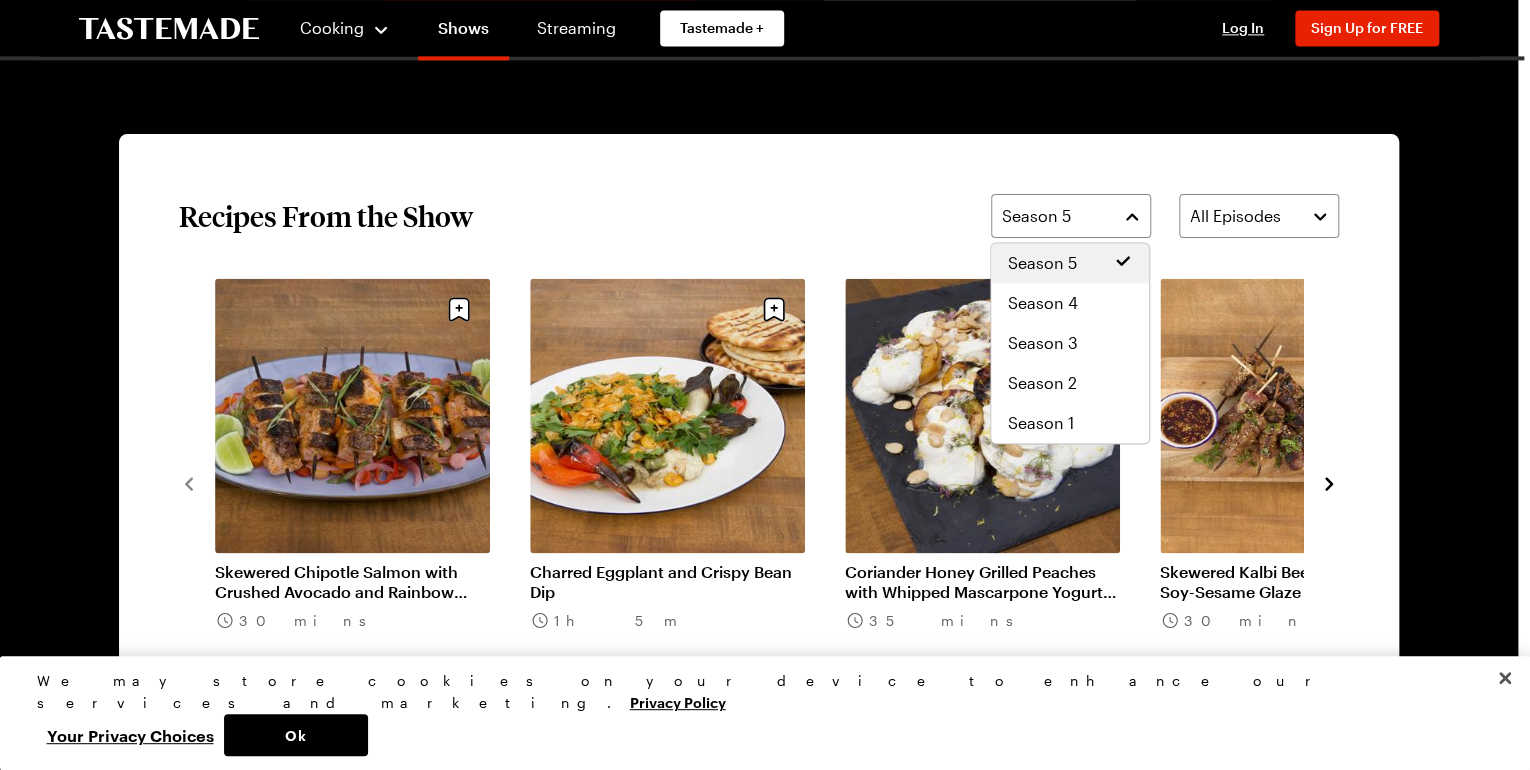 click on "Recipes From the Show Season 5 All Episodes" at bounding box center [759, 216] 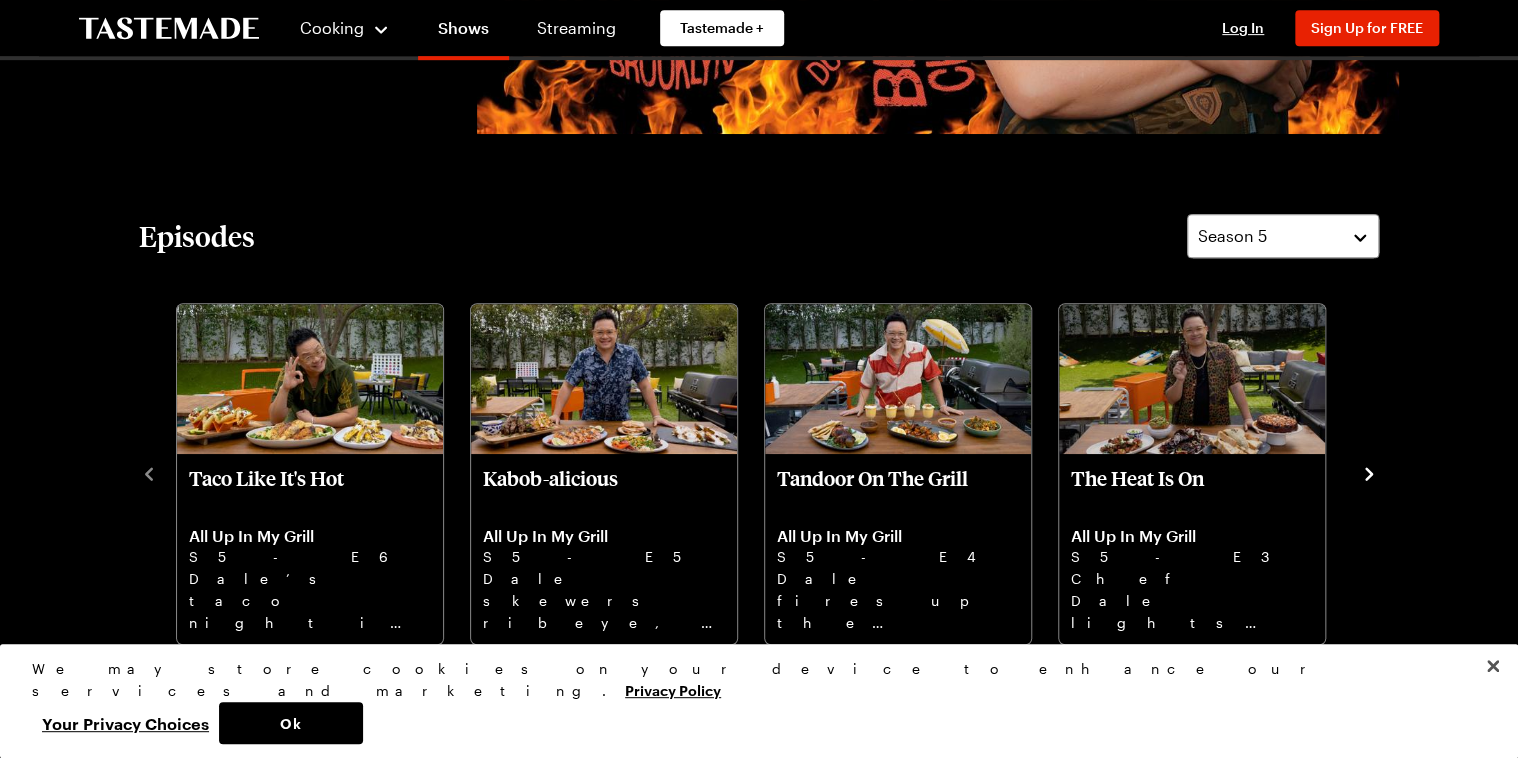 scroll, scrollTop: 480, scrollLeft: 0, axis: vertical 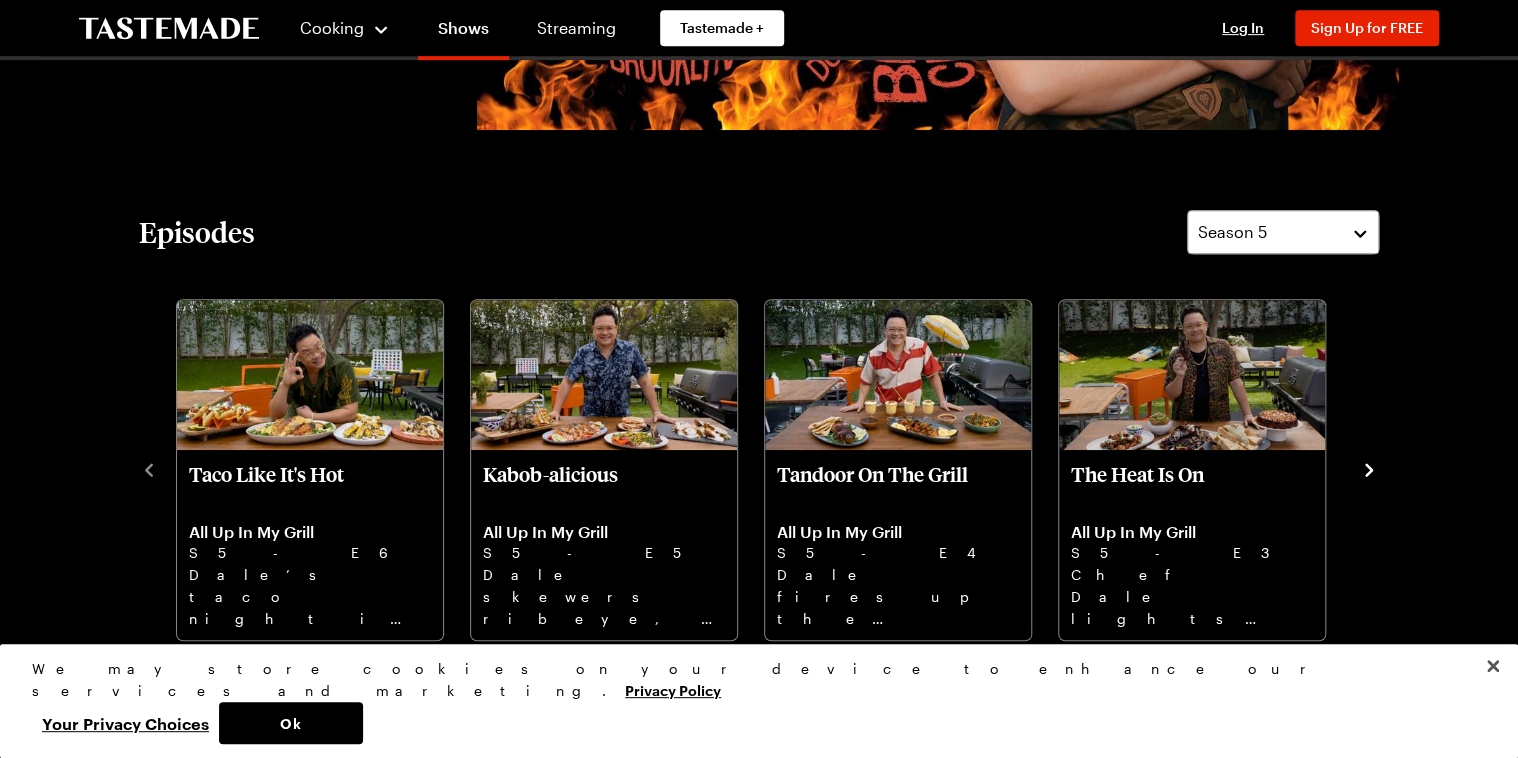 click 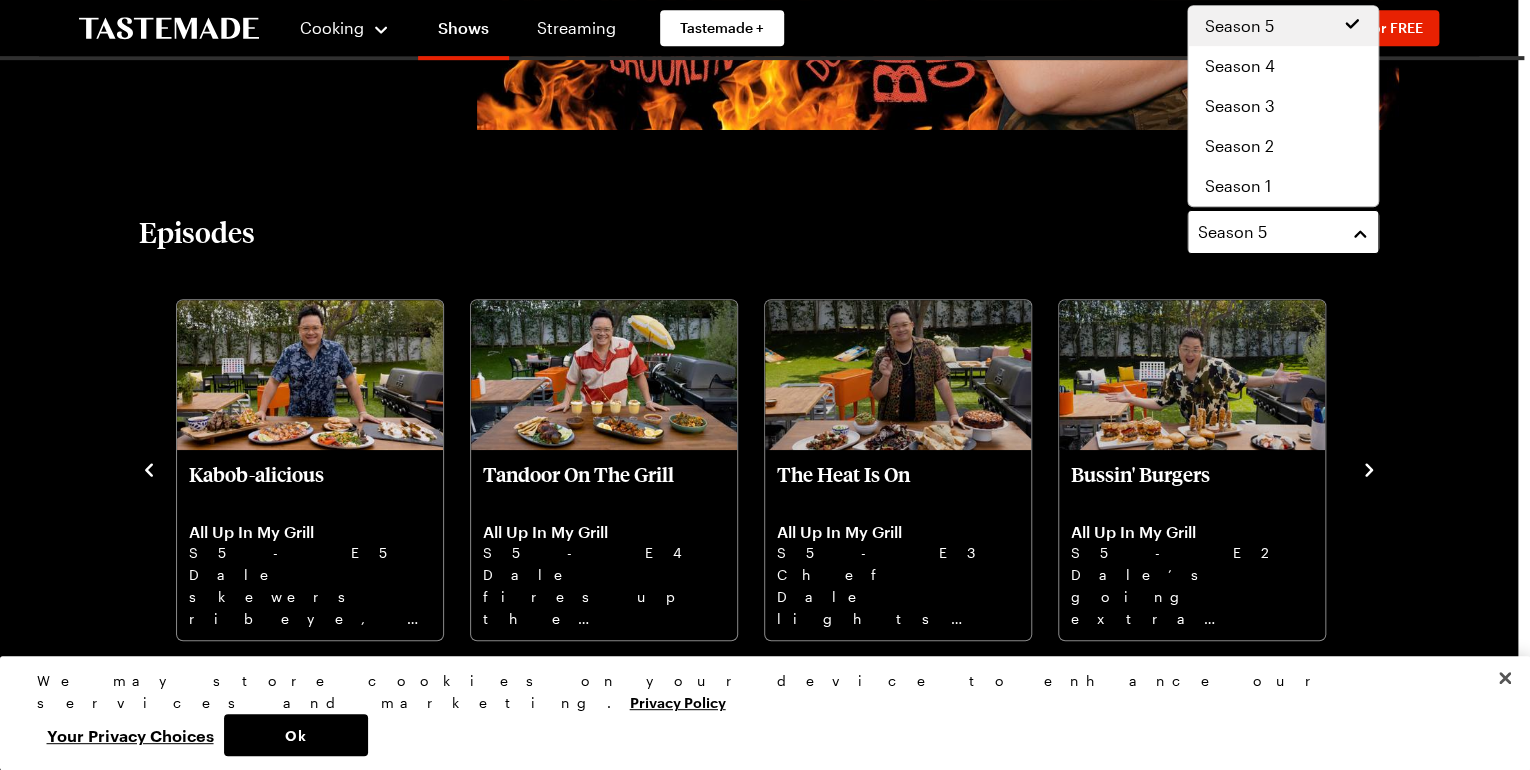 click on "Season 5" at bounding box center [1283, 232] 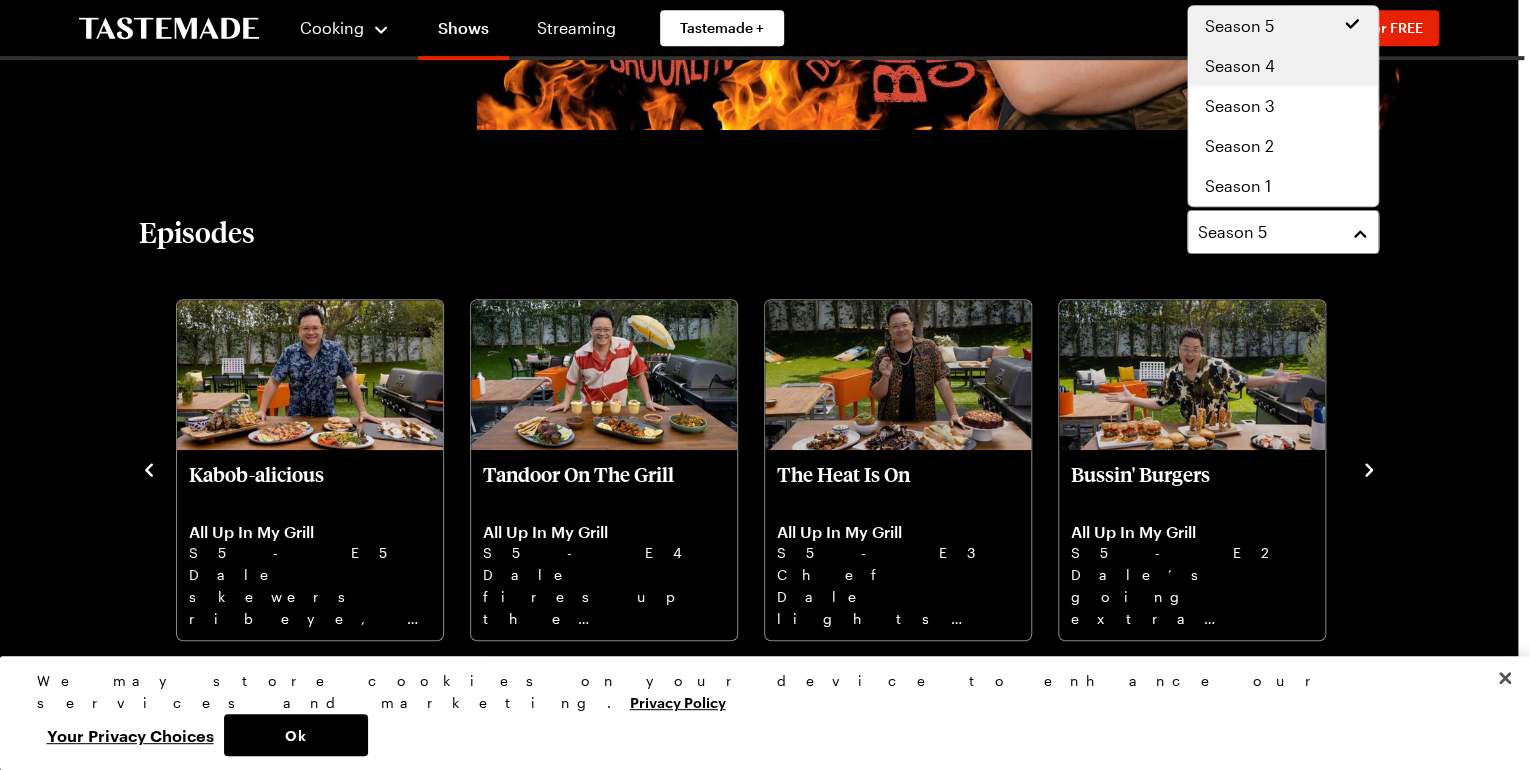 click on "Season 4" at bounding box center [1283, 66] 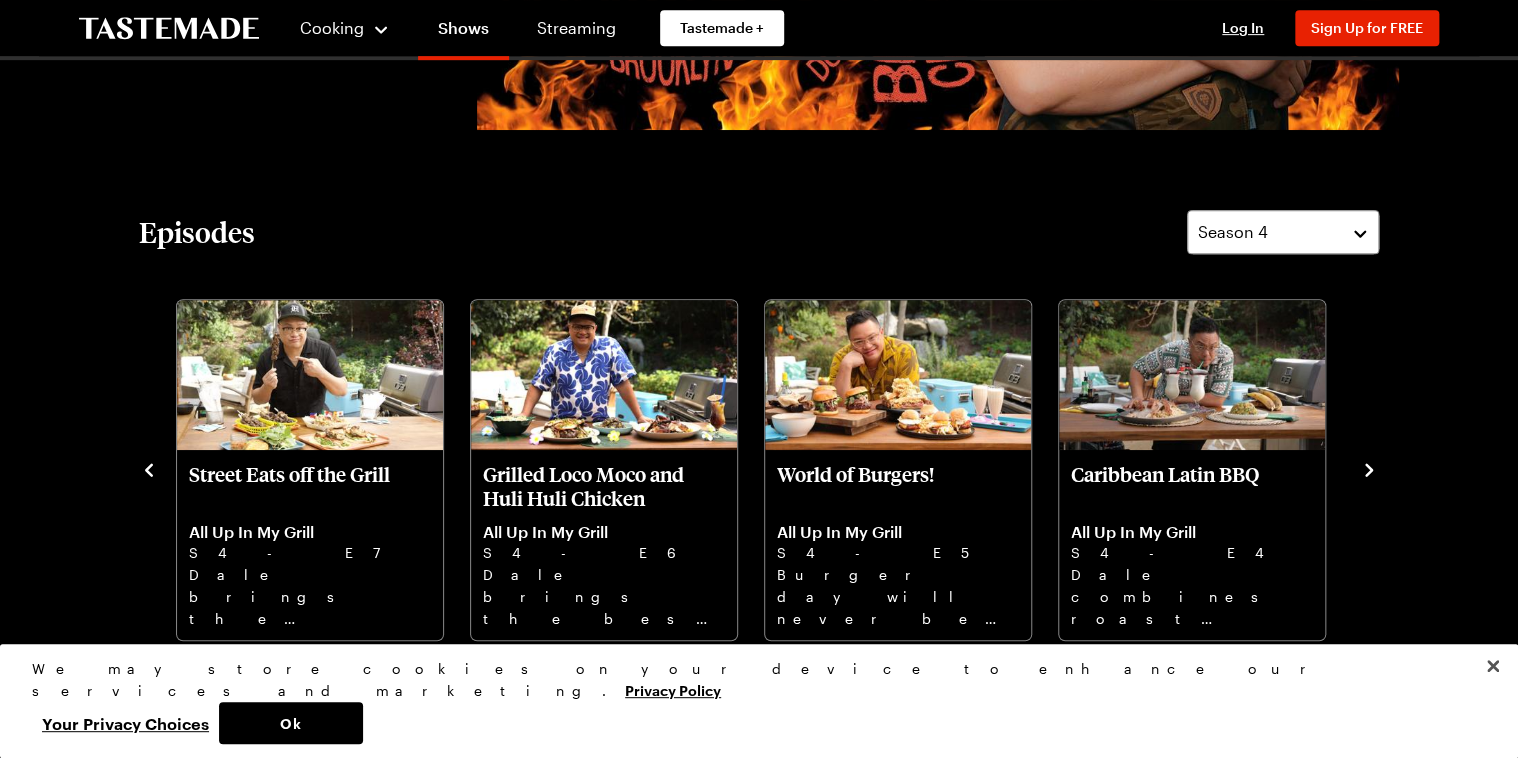 click 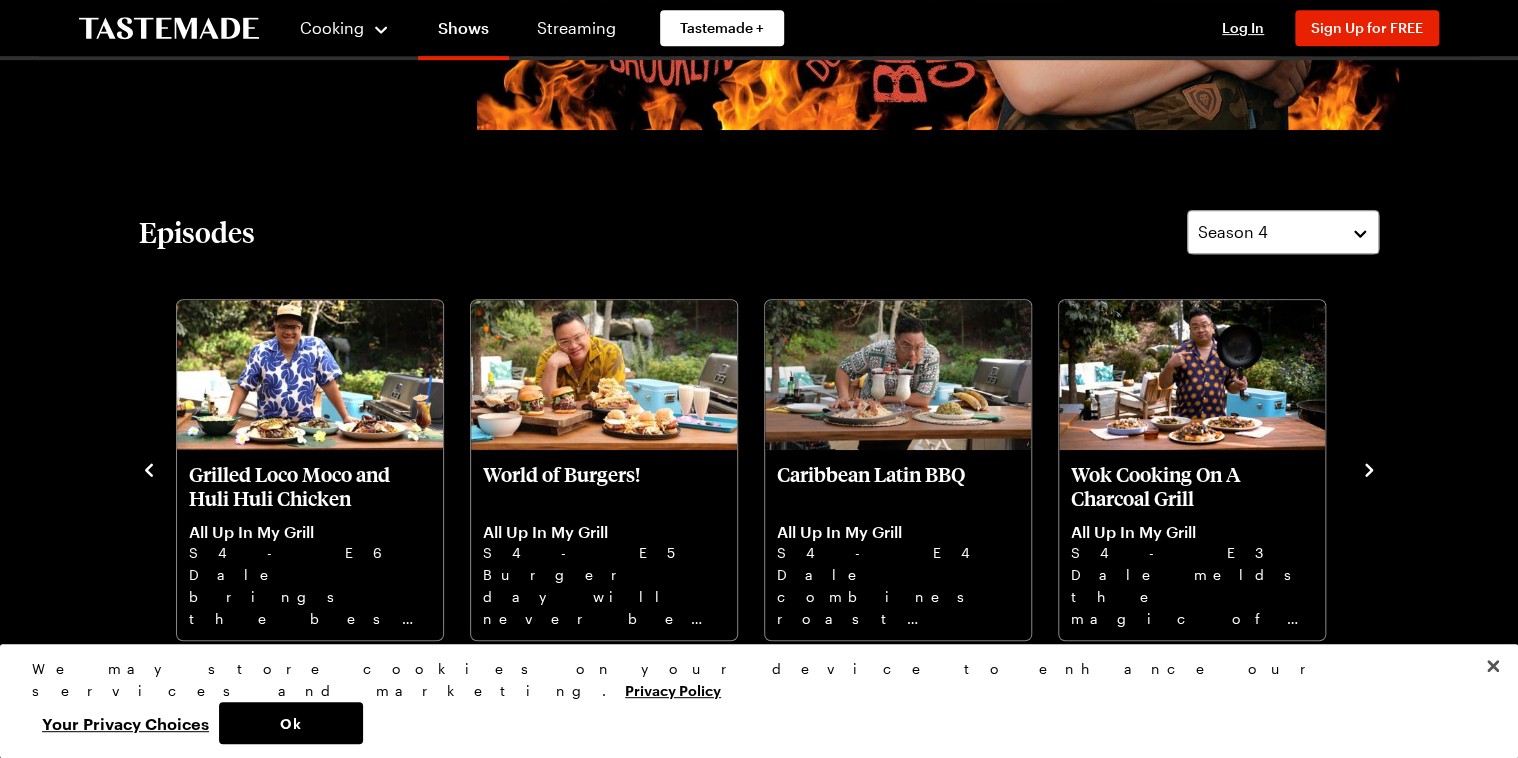 click on "Episodes Season 4 Sizzlin' Summer Fruits All Up In My Grill S4 - E8 Chef [LAST] harvests seasonal fruits to bring your grill to the next level this summer. Street Eats off the Grill All Up In My Grill S4 - E7 Chef [LAST] brings the flavors of his travels to the grill turning up the heat on adventure. Grilled Loco Moco and Huli Huli Chicken All Up In My Grill S4 - E6 Chef [LAST] brings the best of the island cookouts with salty and sweet nostalgic flavors. World of Burgers! All Up In My Grill S4 - E5 Burger day will never be the same when [LAST] brings global flavor, three ways with an espresso martini shake. Caribbean Latin BBQ All Up In My Grill S4 - E4 Chef [LAST] combines roast pork shoulder, coconut rice, and a charred banana for an island getaway at the grill. Wok Cooking On A Charcoal Grill All Up In My Grill S4 - E3 Chef [LAST] melds the magic of the wok to the heat of the grill. The result? Fireworks for everyone’s taste buds. Yakitori and More-Y All Up In My Grill S4 - E2 The Art of Open Fire Cooking All Up In My Grill S4 - E1" at bounding box center (759, 426) 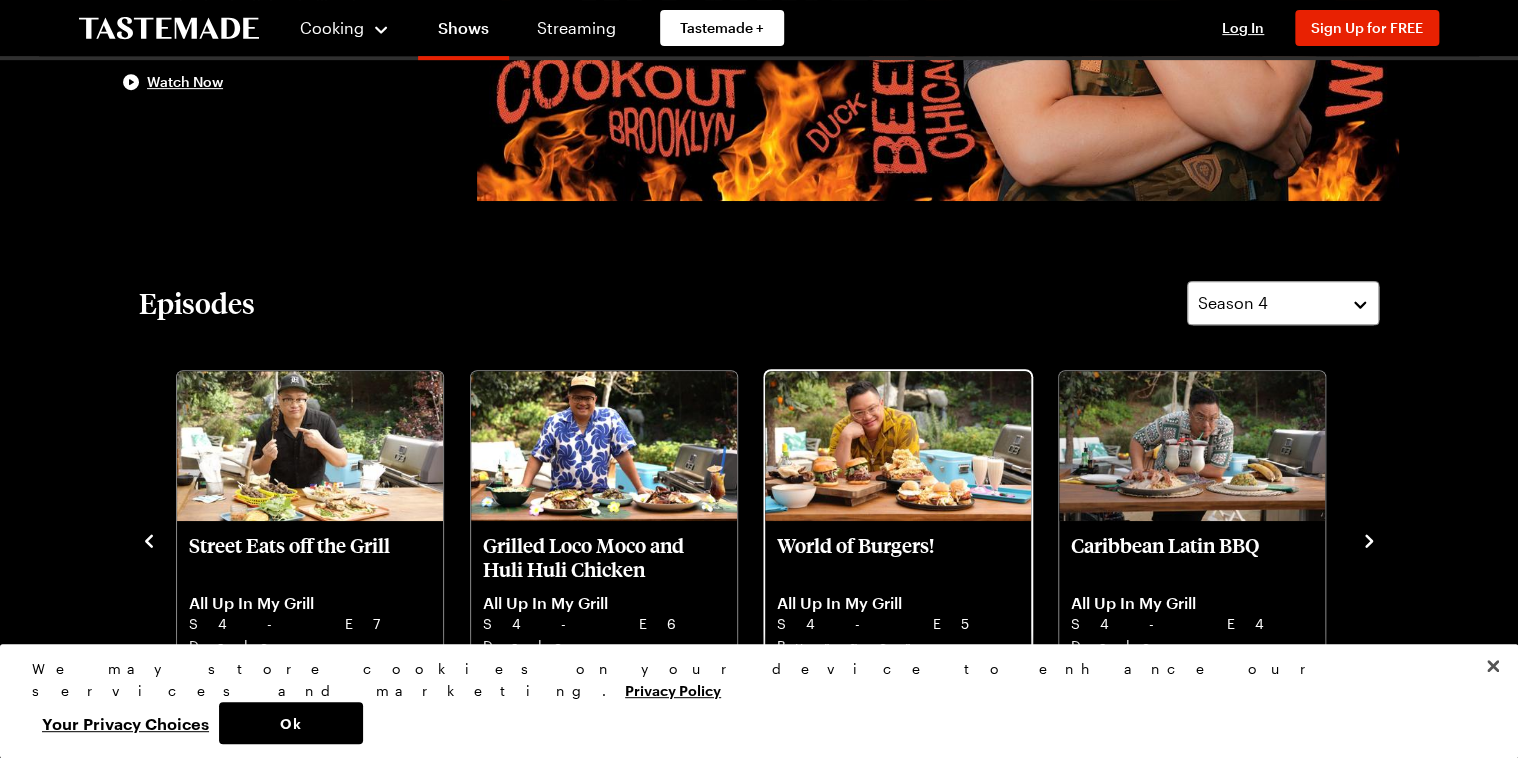 scroll, scrollTop: 400, scrollLeft: 0, axis: vertical 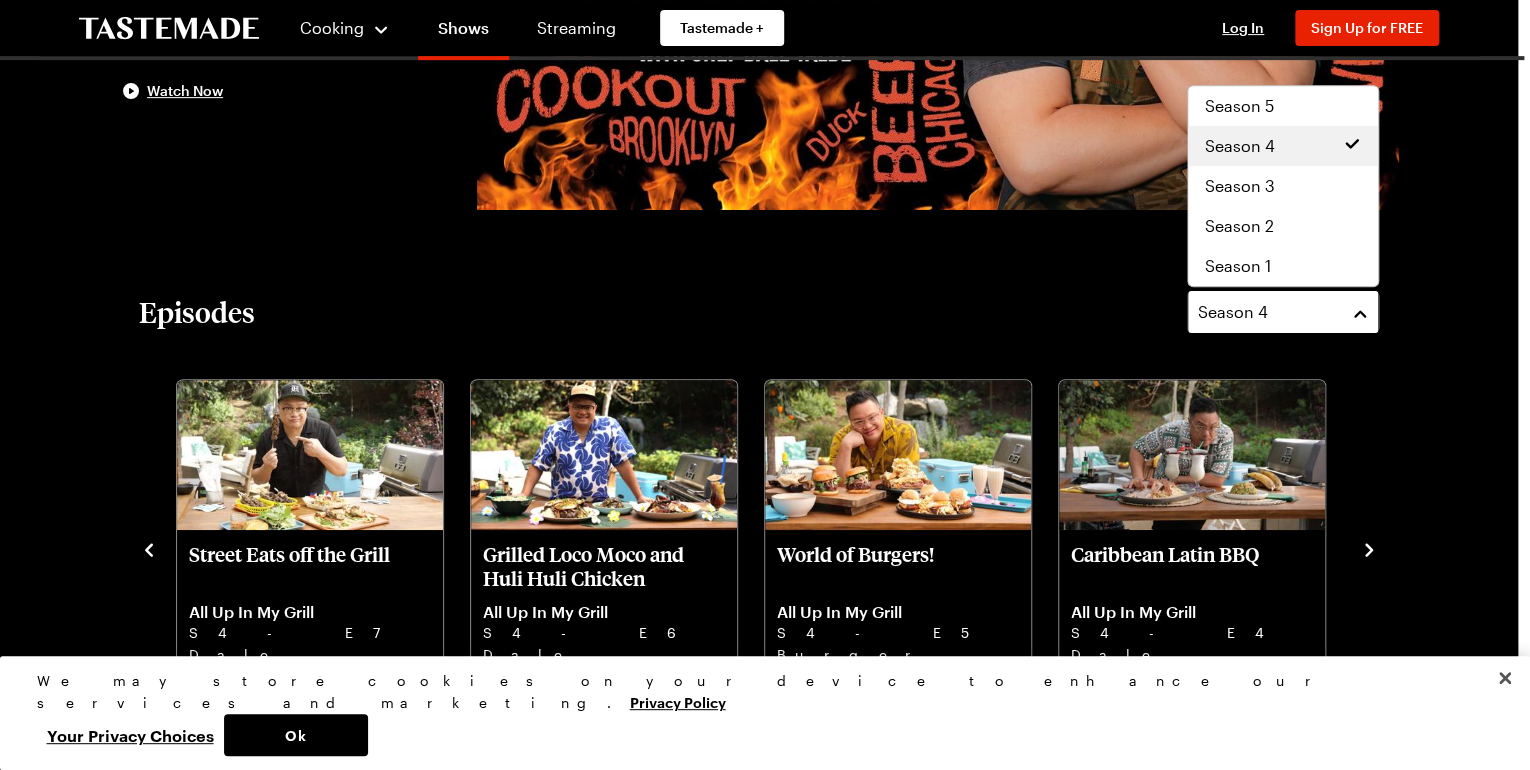click on "Season 4" at bounding box center [1283, 312] 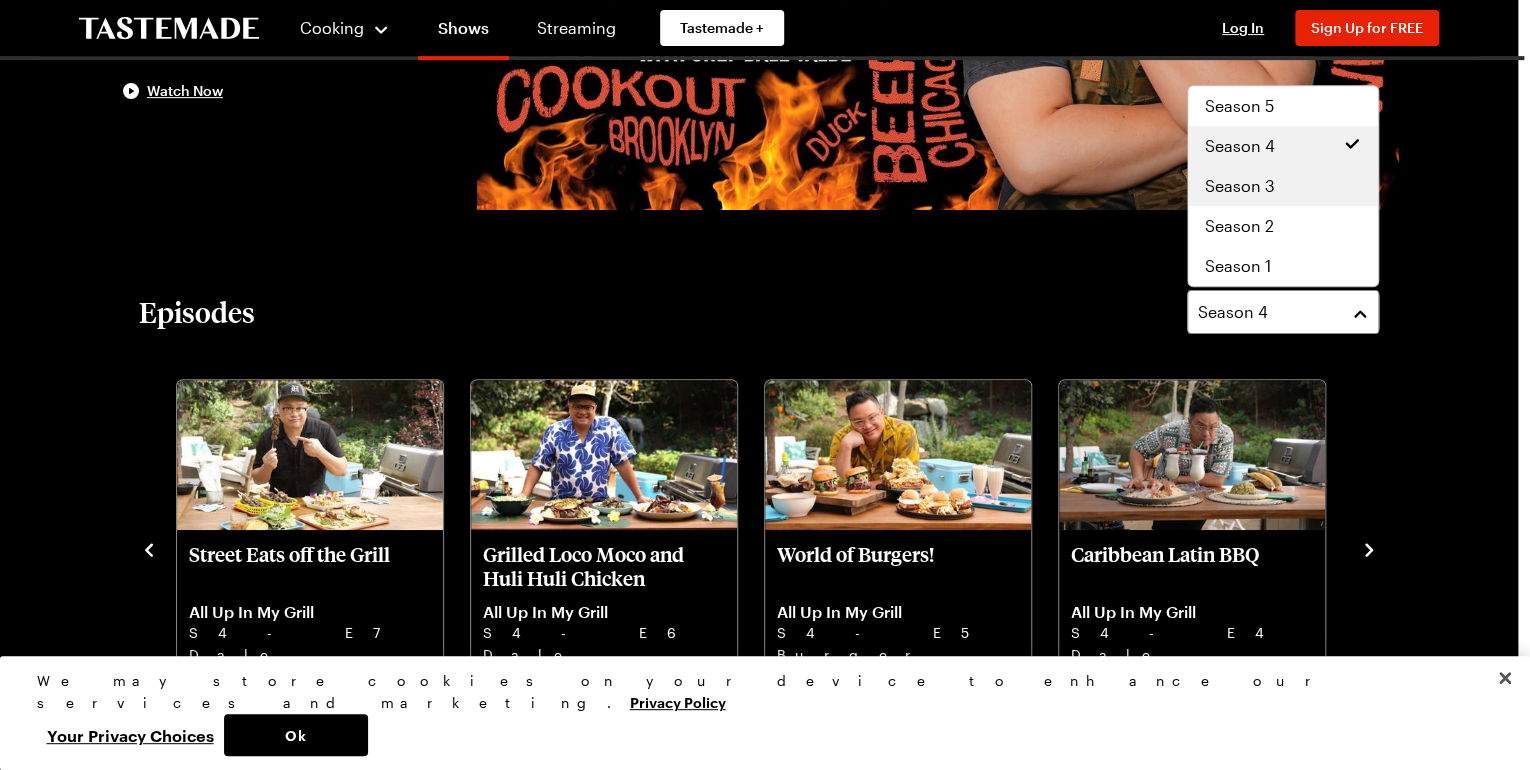 click on "Season 3" at bounding box center [1283, 186] 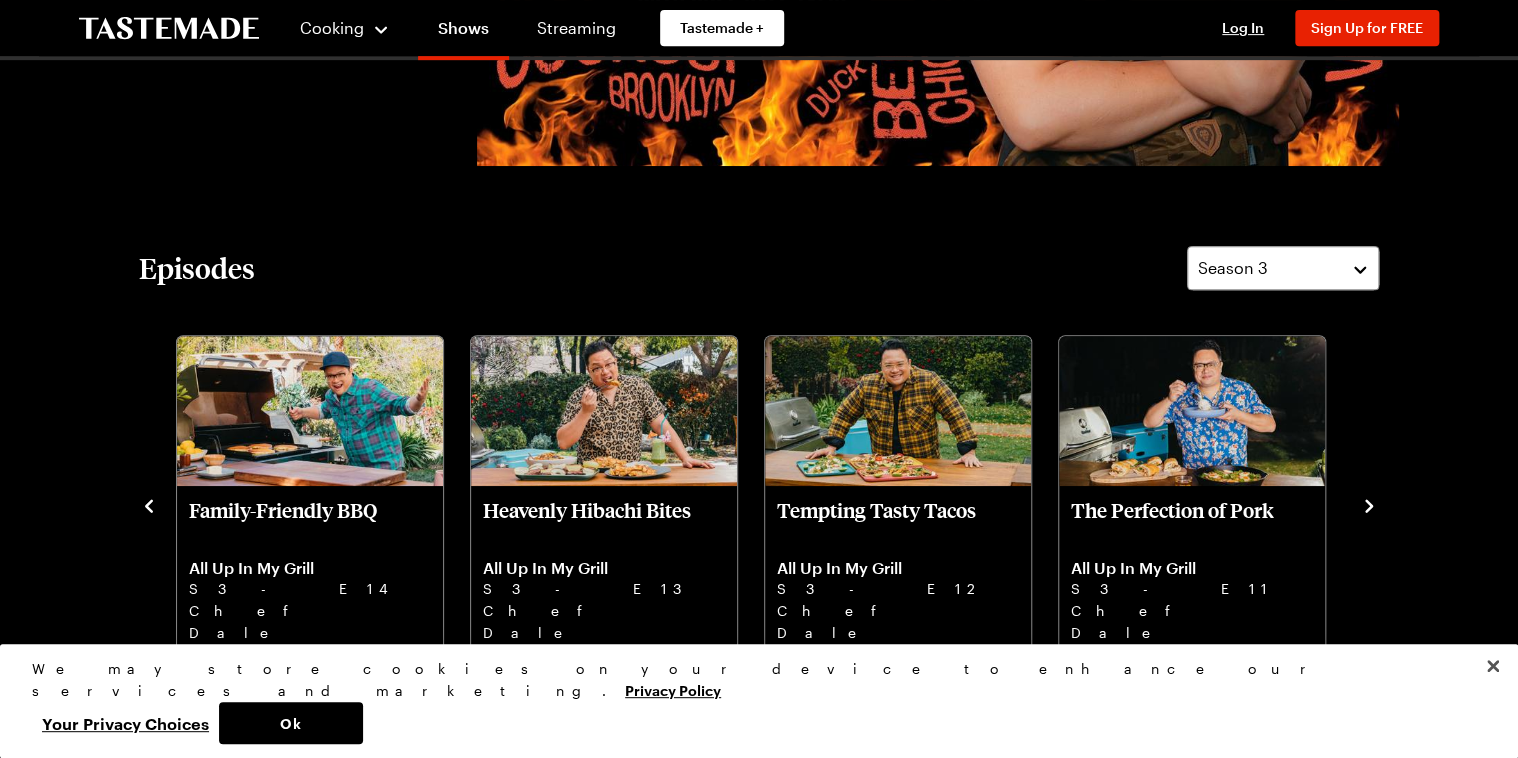 scroll, scrollTop: 480, scrollLeft: 0, axis: vertical 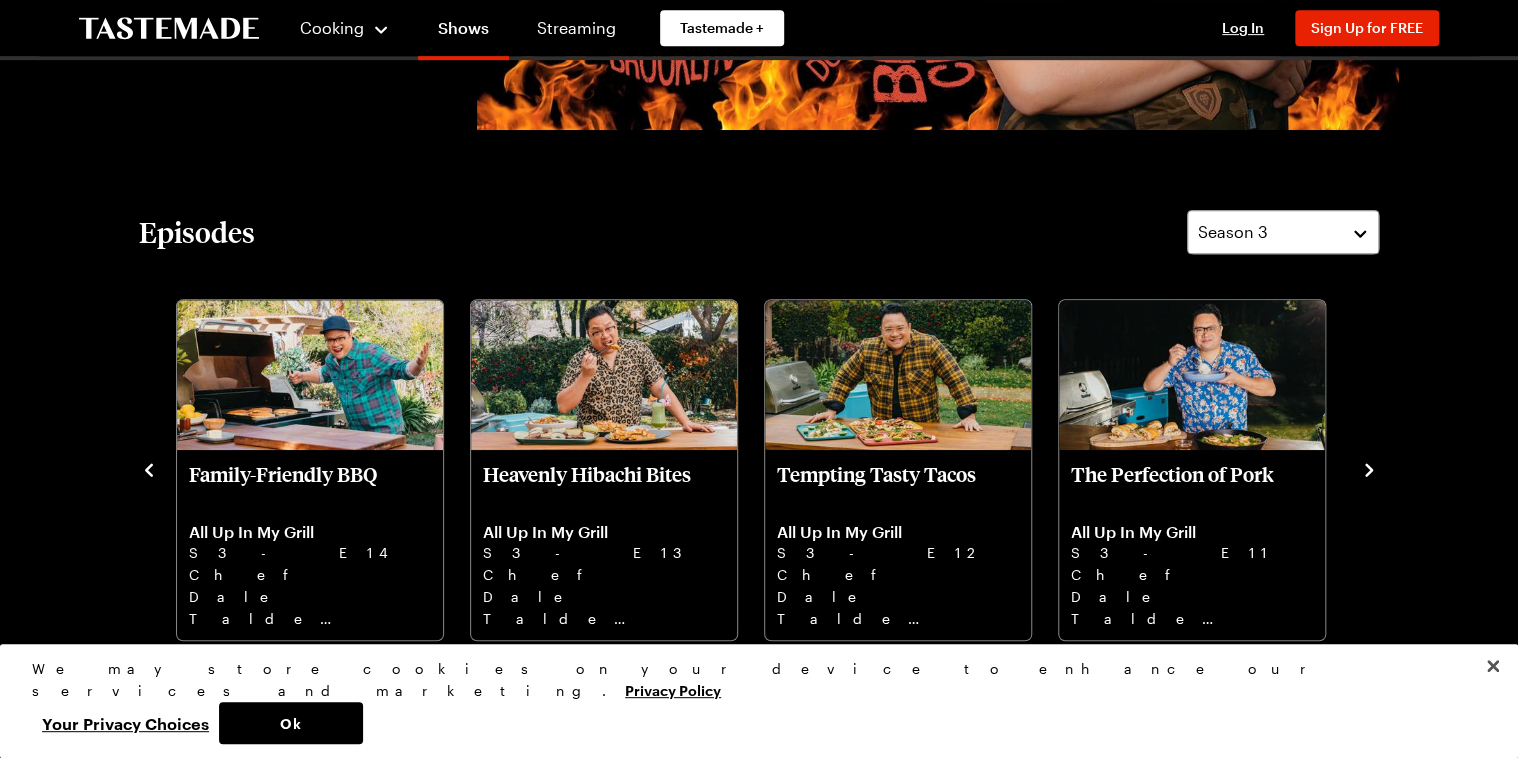 click 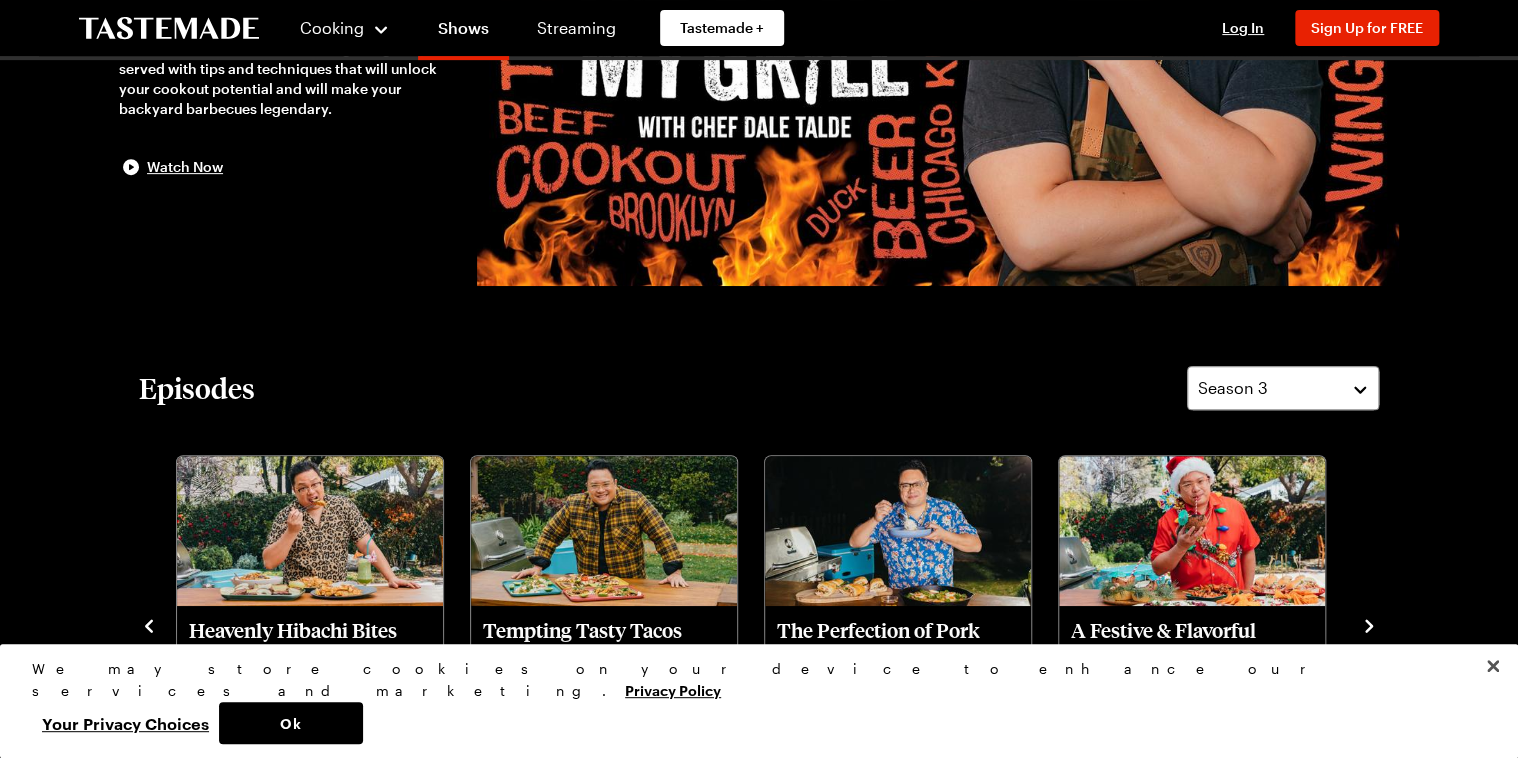 scroll, scrollTop: 320, scrollLeft: 0, axis: vertical 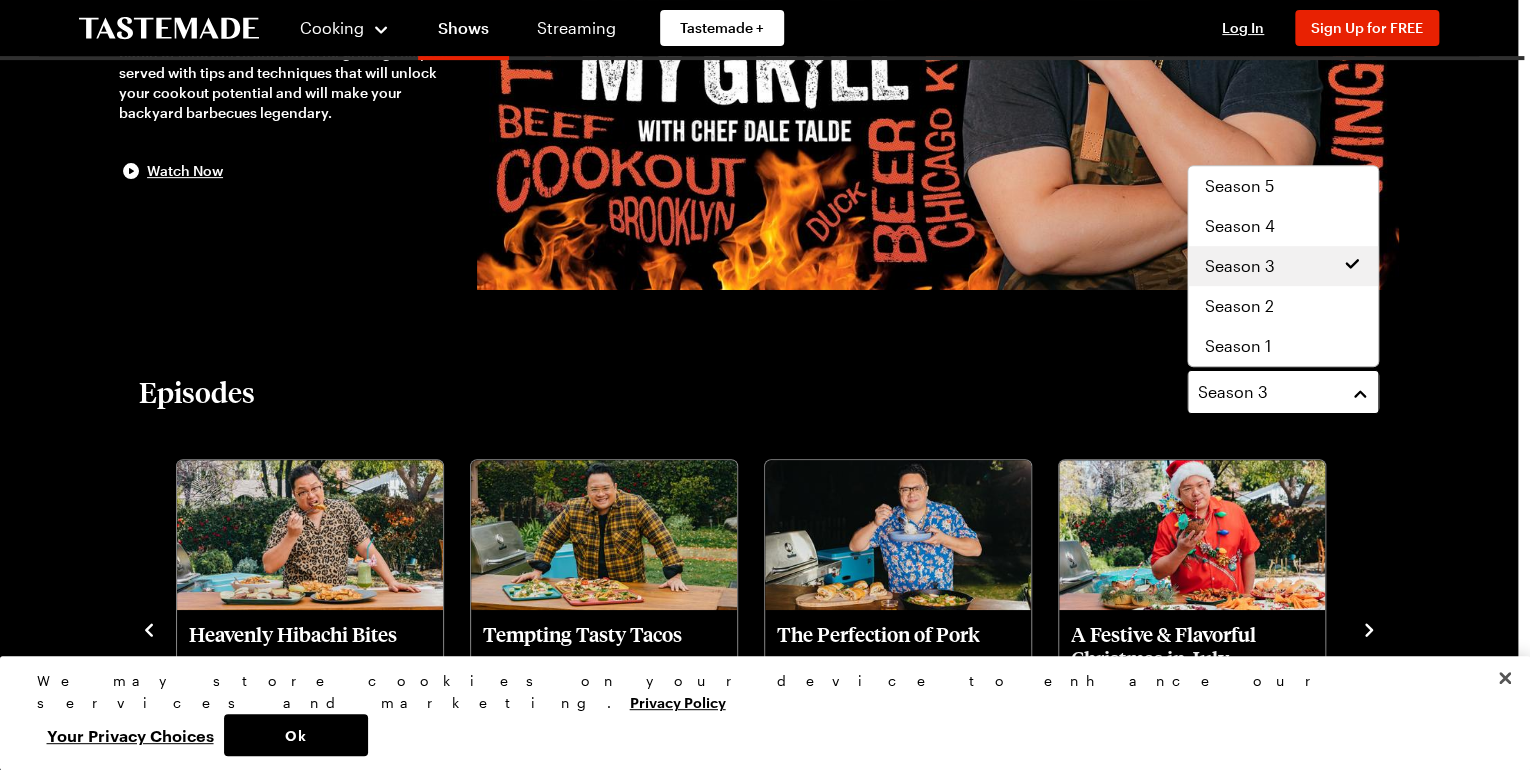 click on "Season 3" at bounding box center [1283, 392] 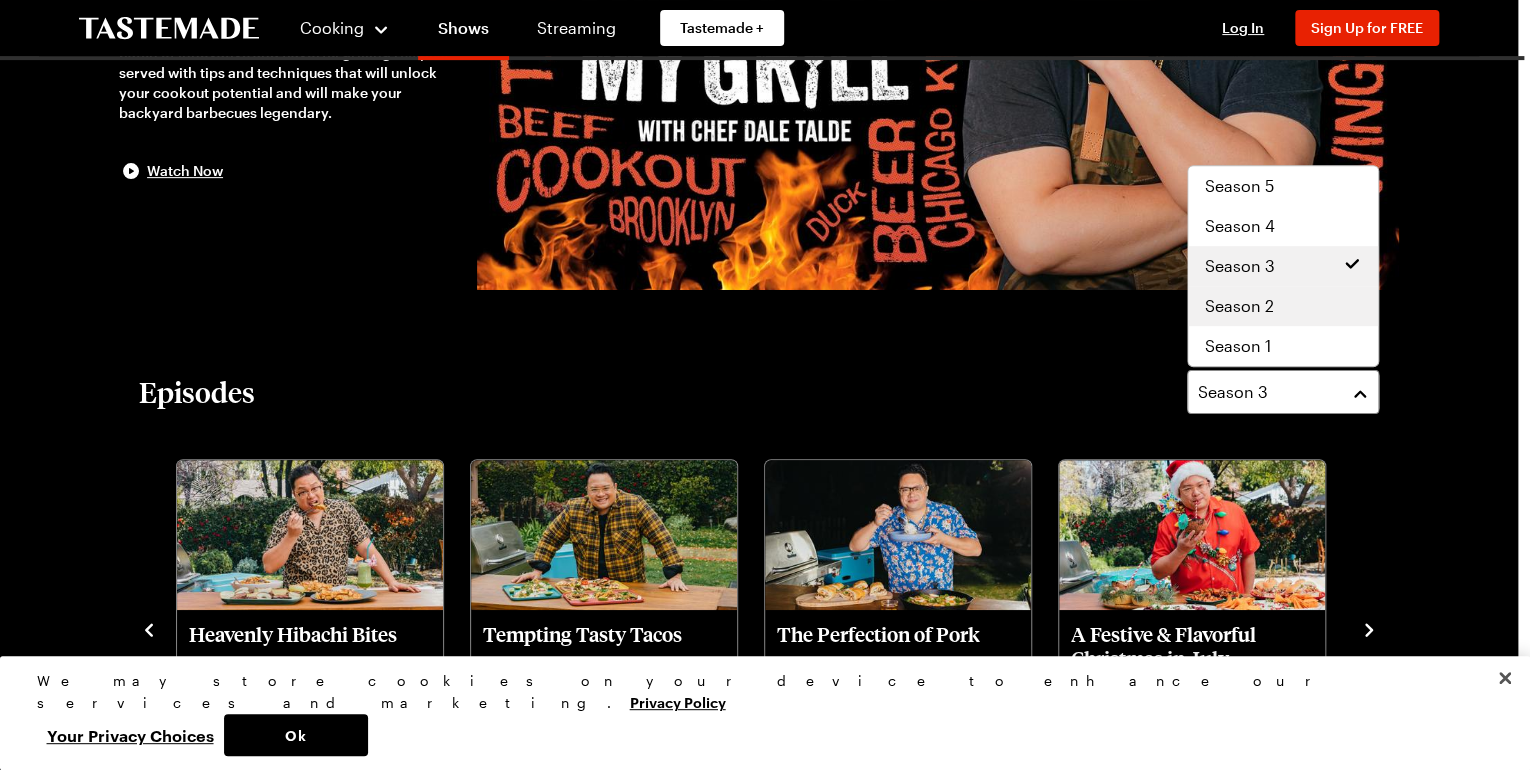 click on "Season 2" at bounding box center (1283, 306) 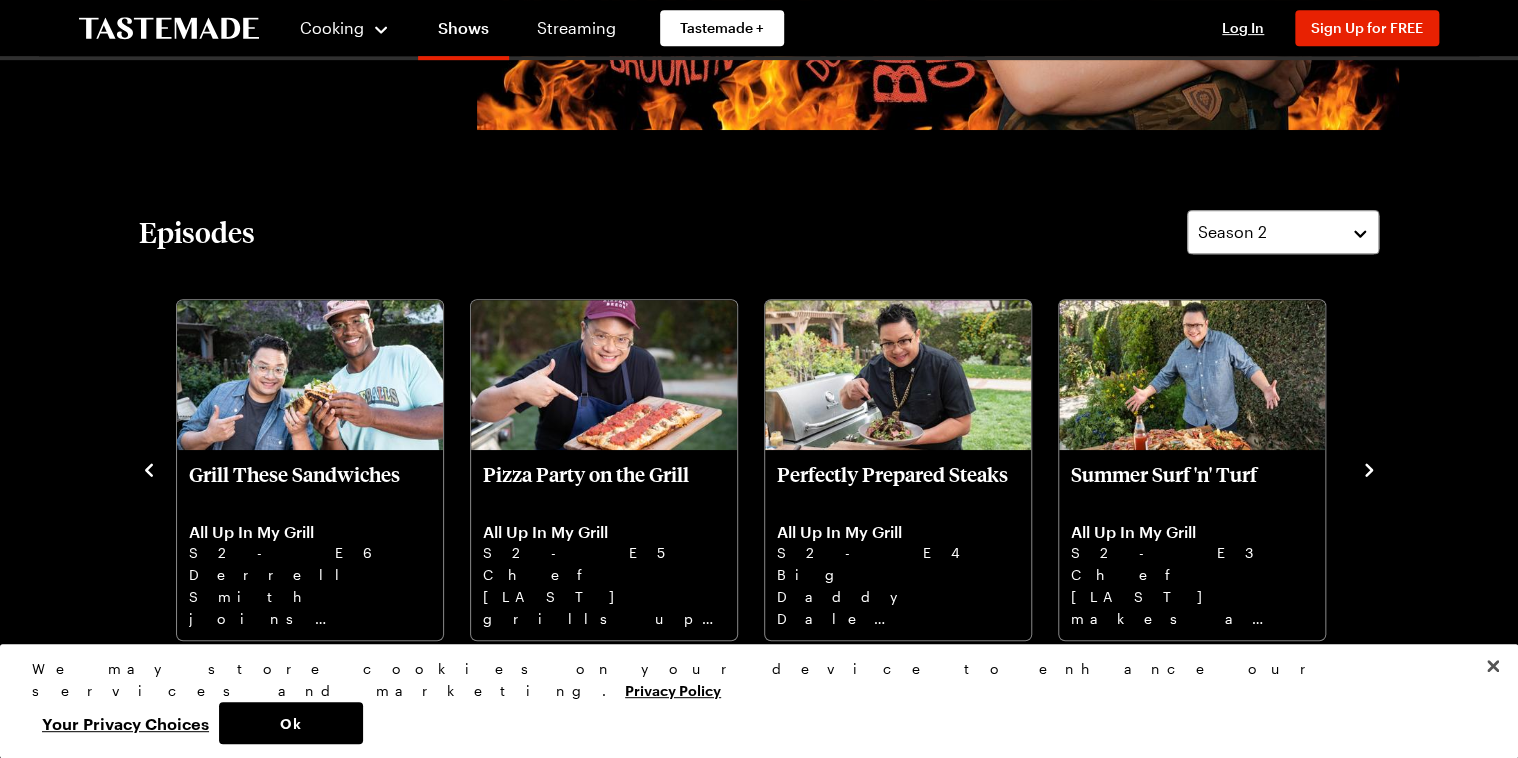scroll, scrollTop: 480, scrollLeft: 0, axis: vertical 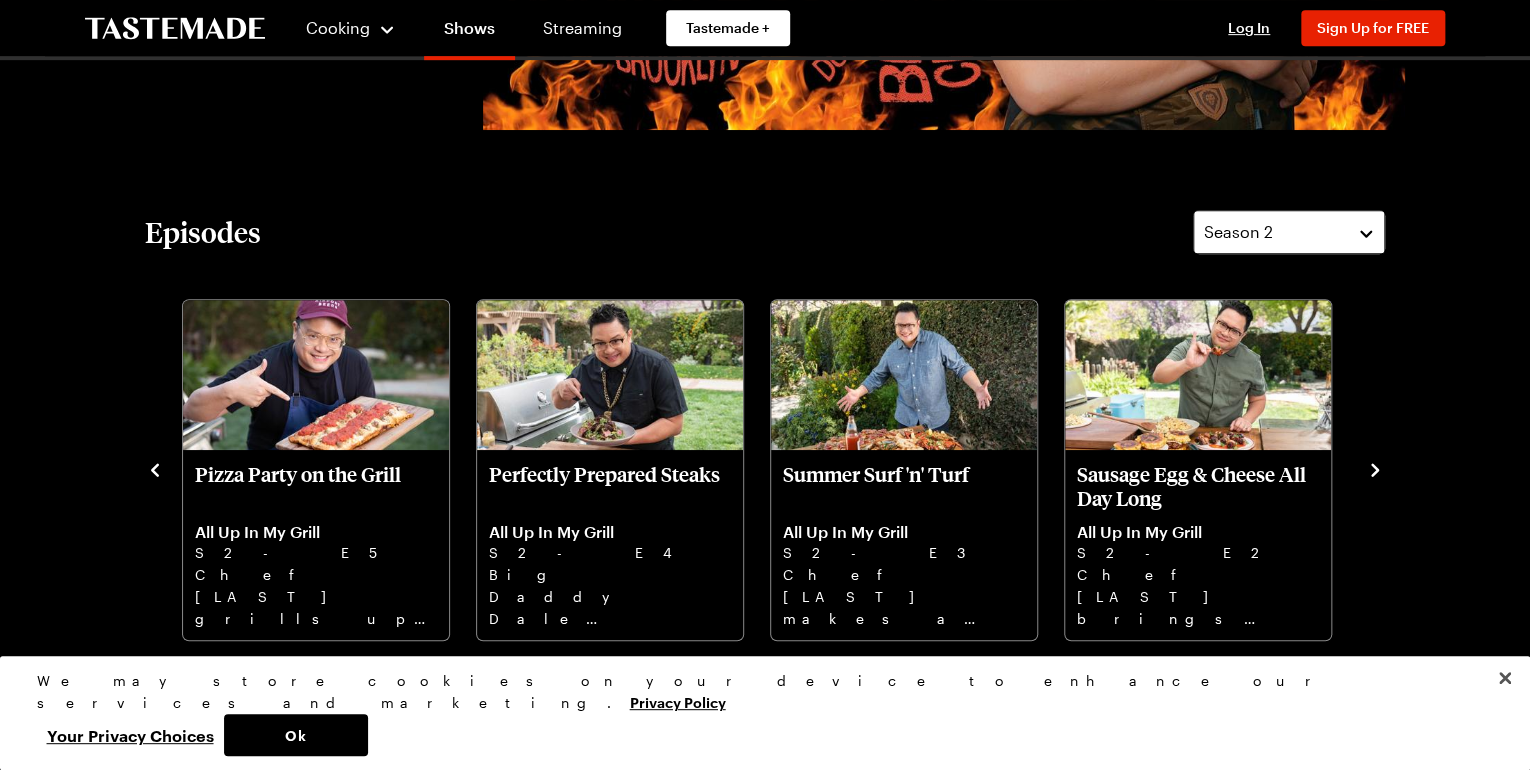 click on "Season 2" at bounding box center [1289, 232] 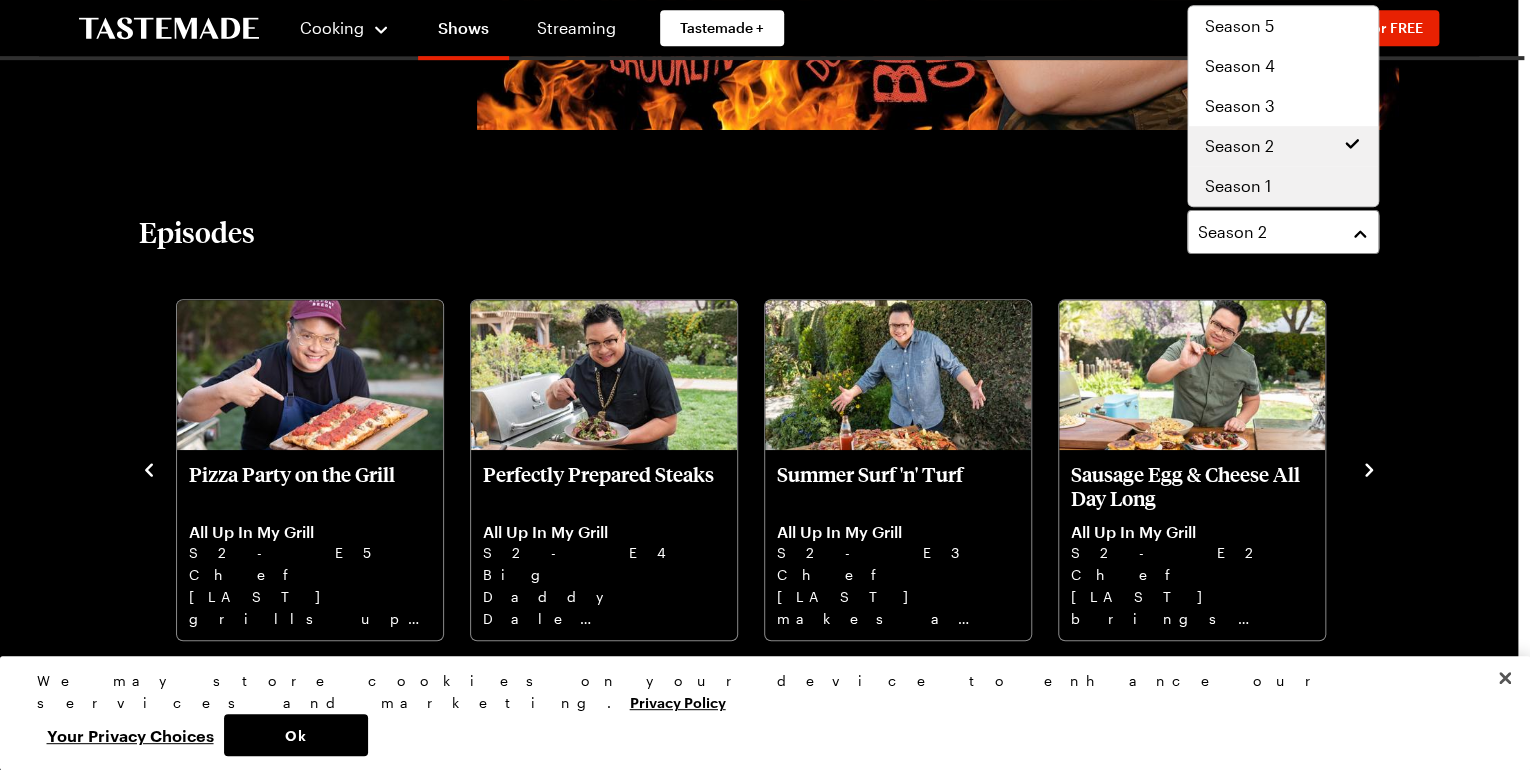 click on "Season 1" at bounding box center (1283, 186) 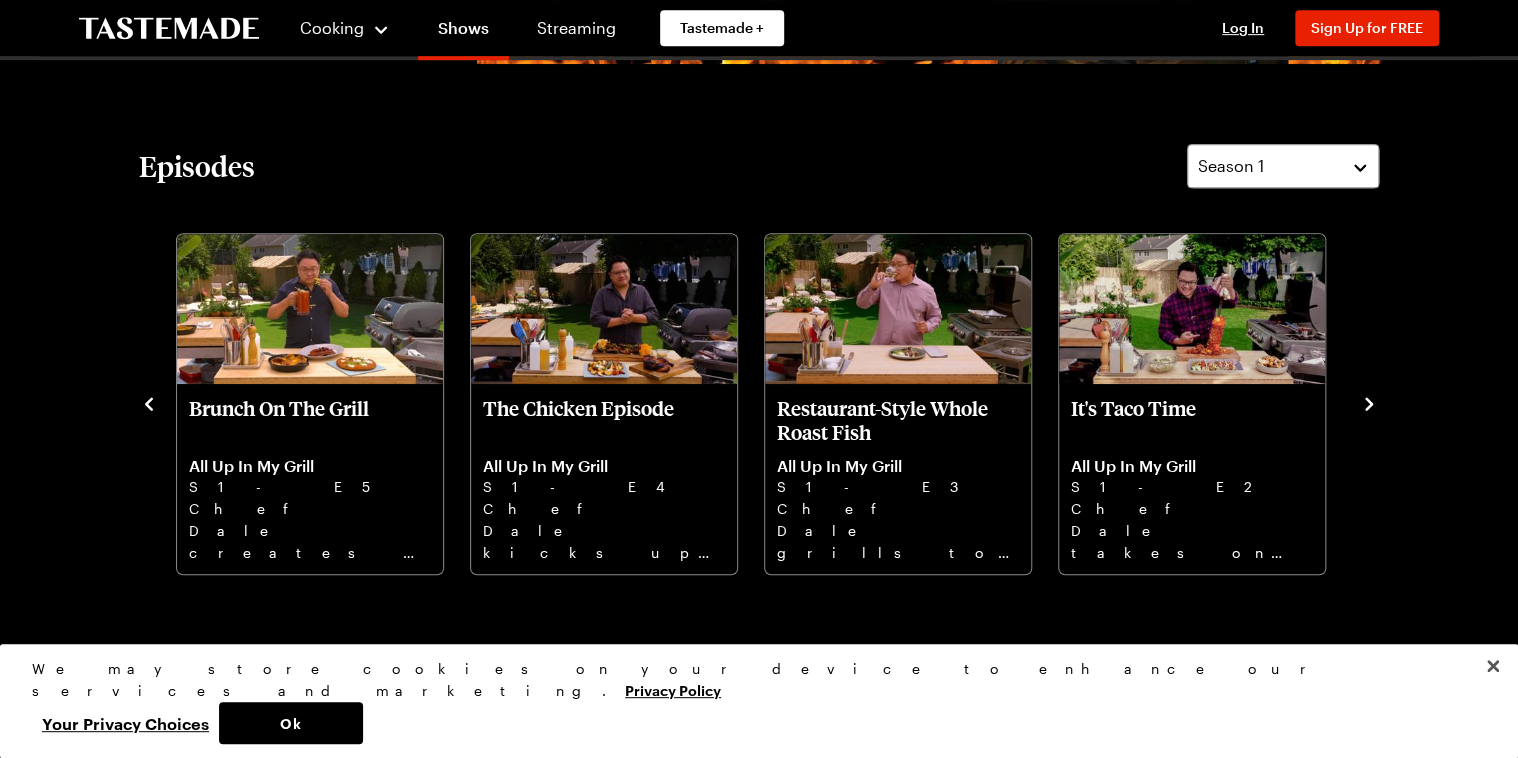 scroll, scrollTop: 400, scrollLeft: 0, axis: vertical 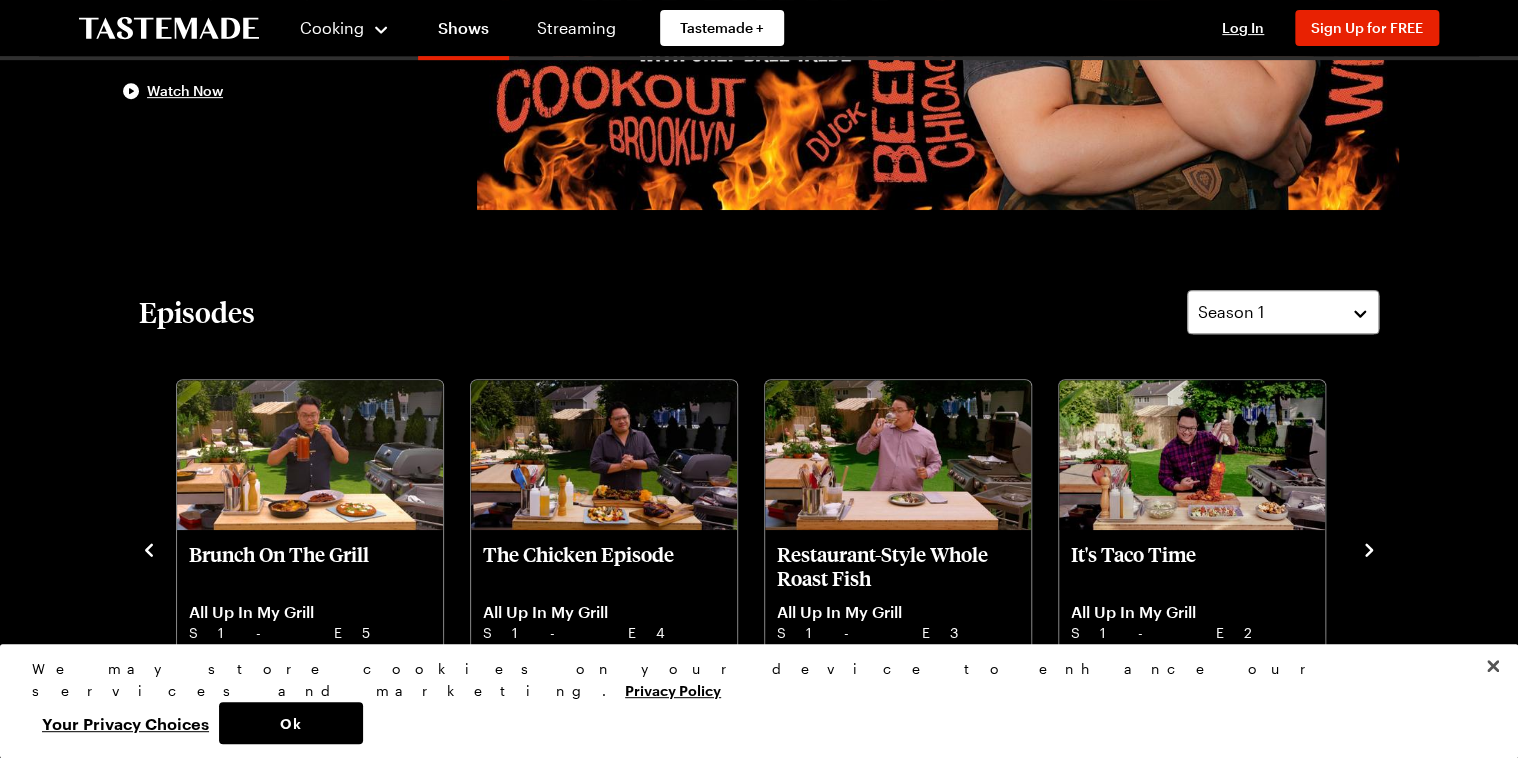 click on "End of Summer Seafood Feast All Up In My Grill S1 - E8 Chef [LAST] says bon voyage to summer with a giant seafood feast of lobster, crab, clams, shrimp, and scallops. Kabobs and Skewers All Up In My Grill S1 - E7 Chef [LAST] grills up a Mediterranean-inspired feast of beef and shrimp kabobs with tomatoes and pita. Vegetables, But Delicious All Up In My Grill S1 - E6 Chef [LAST] makes vegetables the main course with savory trumpet mushrooms and spicy ssam jang eggplant. Brunch On The Grill All Up In My Grill S1 - E5 Chef [LAST] creates a showstopping brunch featuring his dutch baby pancake with tangerine maple syrup. The Chicken Episode All Up In My Grill S1 - E4 Chef [LAST] kicks up the heat with his angry chicken recipe, a spicy, spatchcocked and grilled whole chicken. Restaurant-Style Whole Roast Fish All Up In My Grill S1 - E3 Chef [LAST] grills to impress with a fancy-looking yet easy-to-make whole roasted fish with watermelon salad. It's Taco Time All Up In My Grill S1 - E2 4th of July Remixed All Up In My Grill" at bounding box center [759, 548] 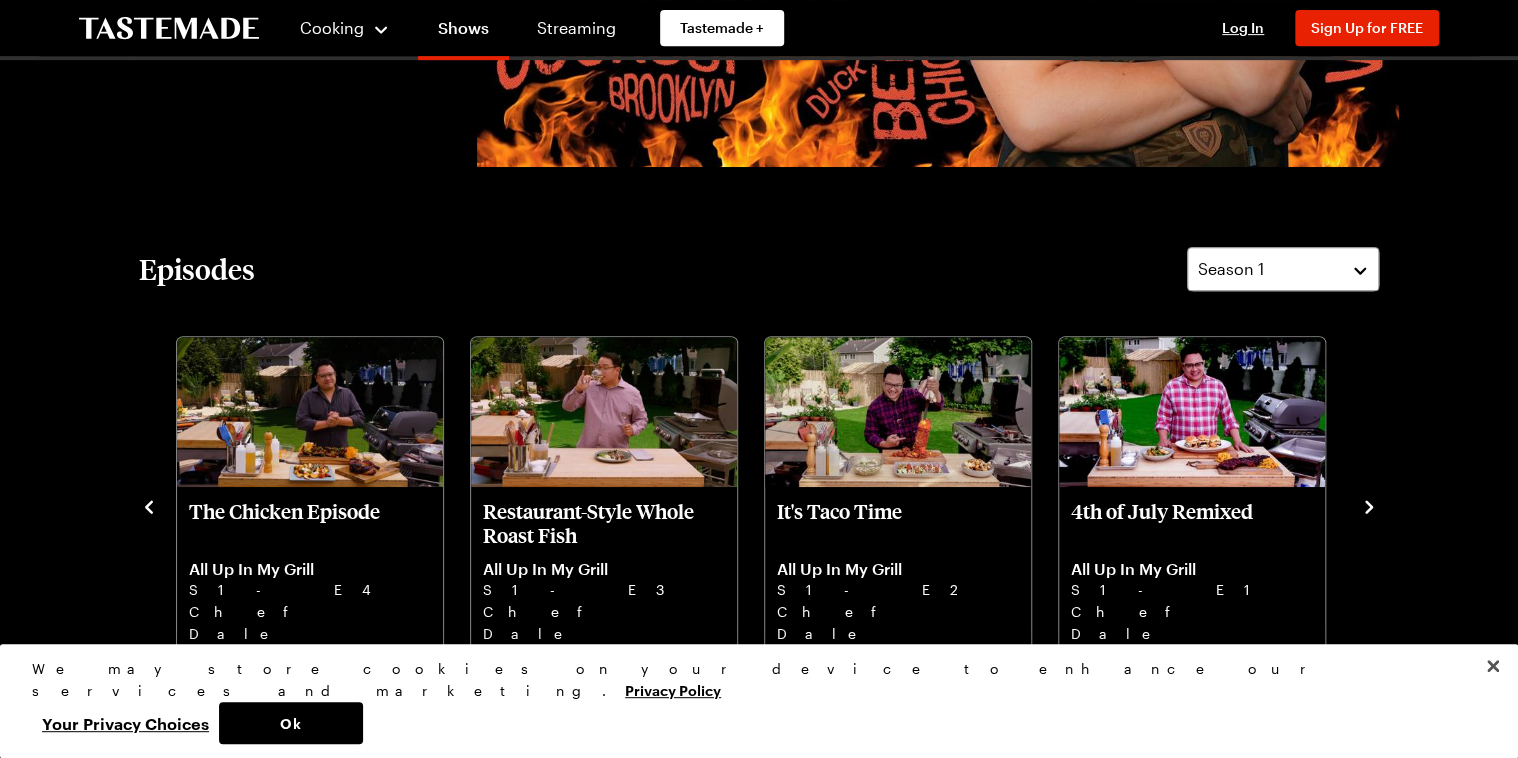 scroll, scrollTop: 480, scrollLeft: 0, axis: vertical 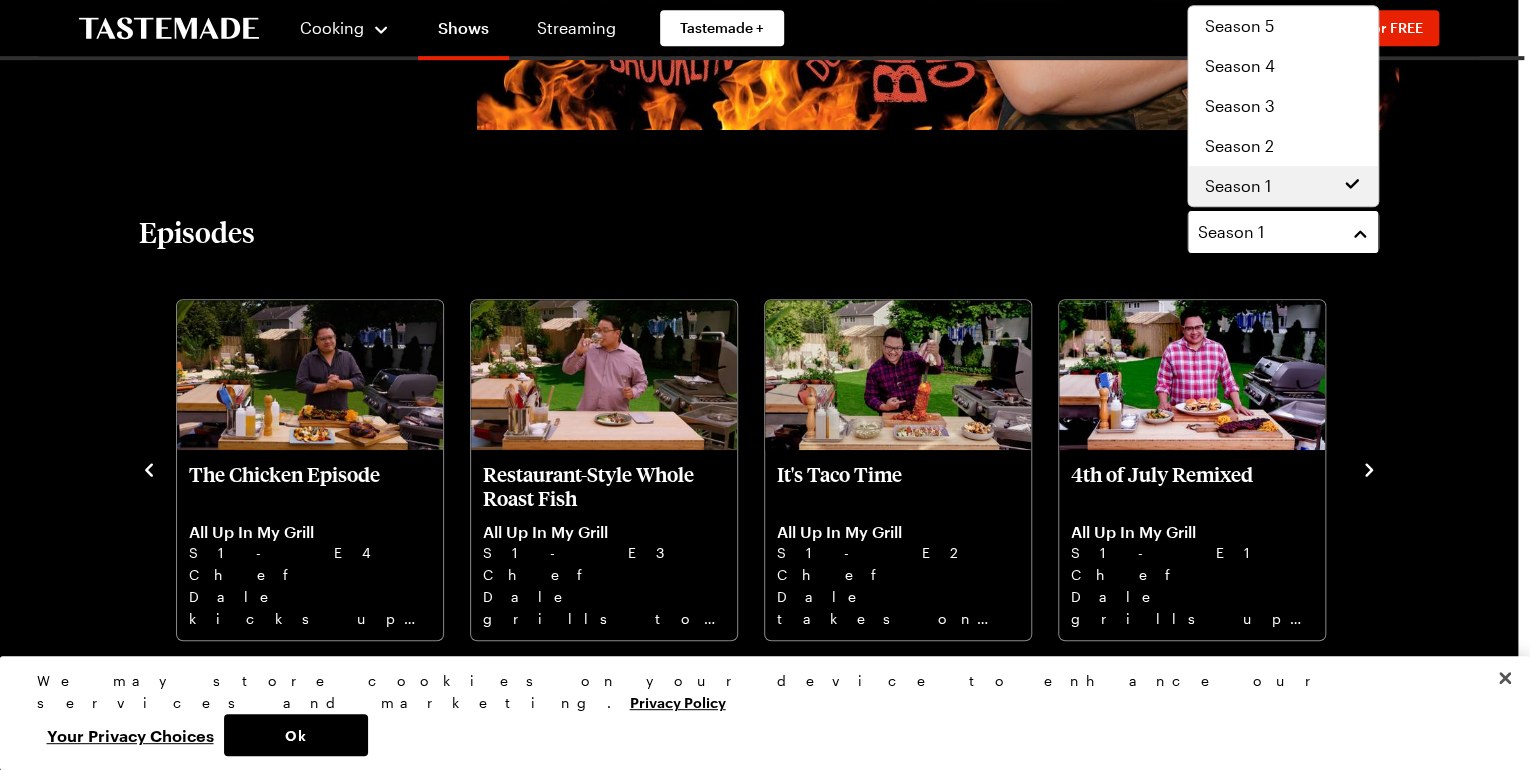 click on "Season 1" at bounding box center [1283, 232] 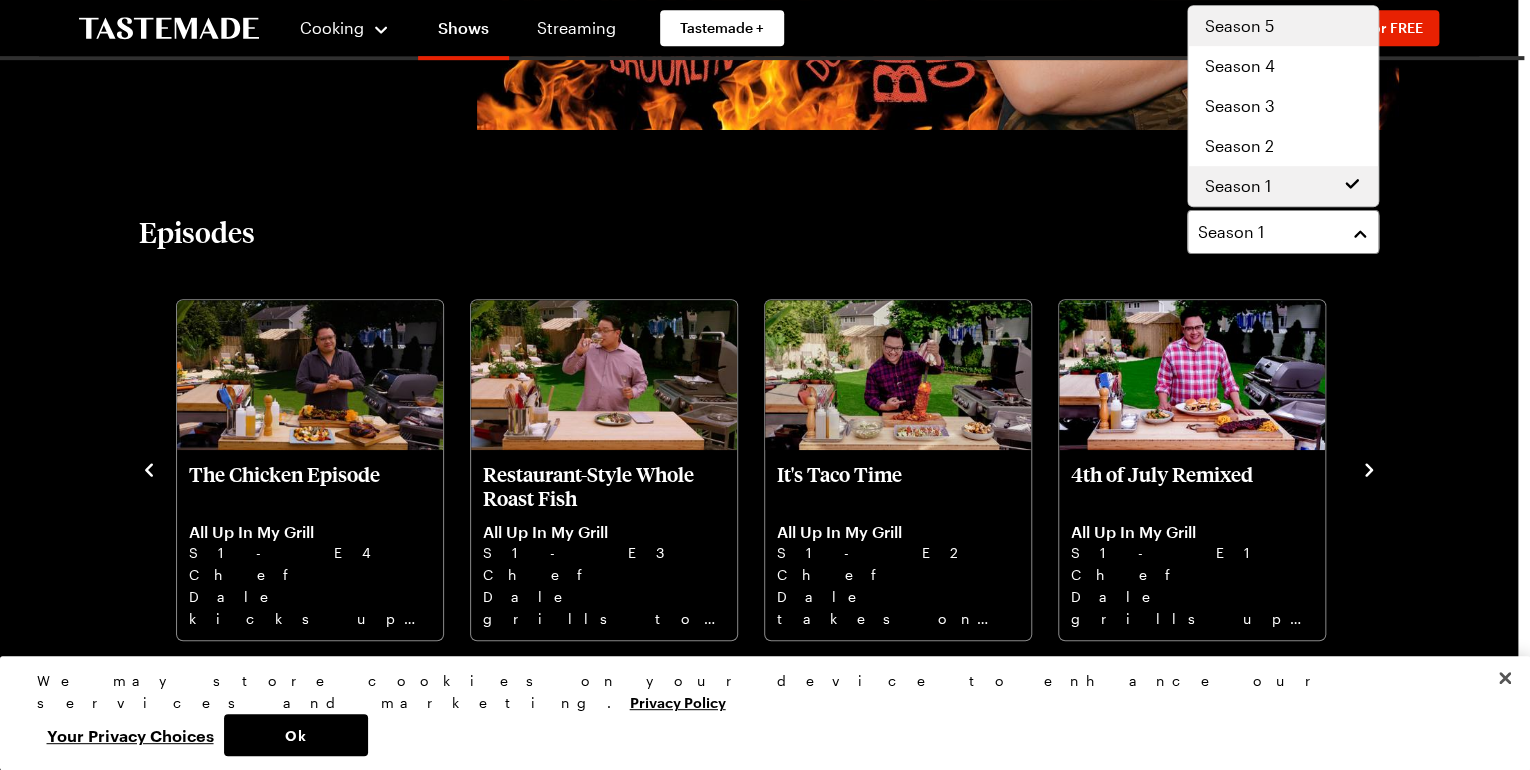 click on "Season 5" at bounding box center [1238, 26] 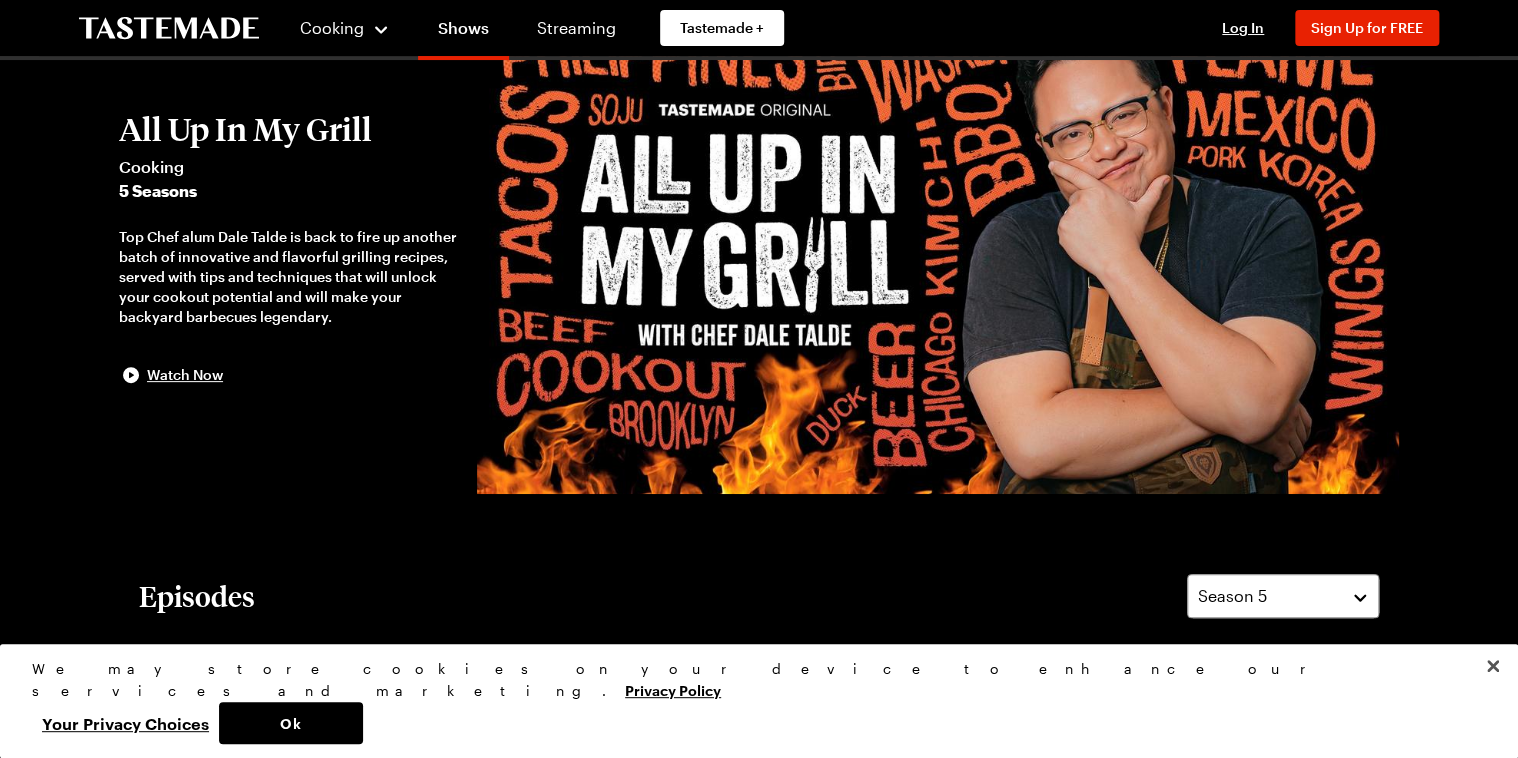 scroll, scrollTop: 80, scrollLeft: 0, axis: vertical 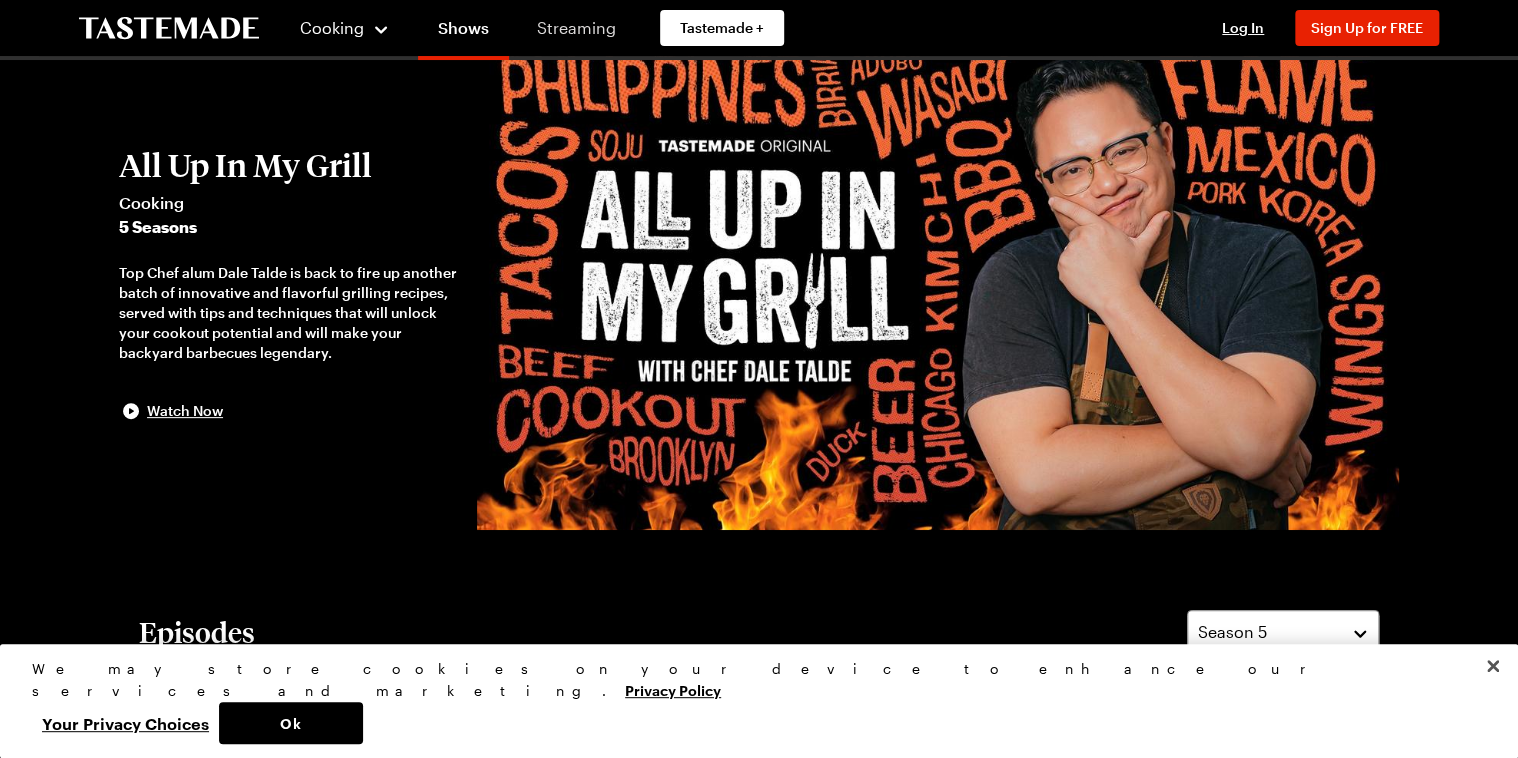 click on "Streaming" at bounding box center (576, 28) 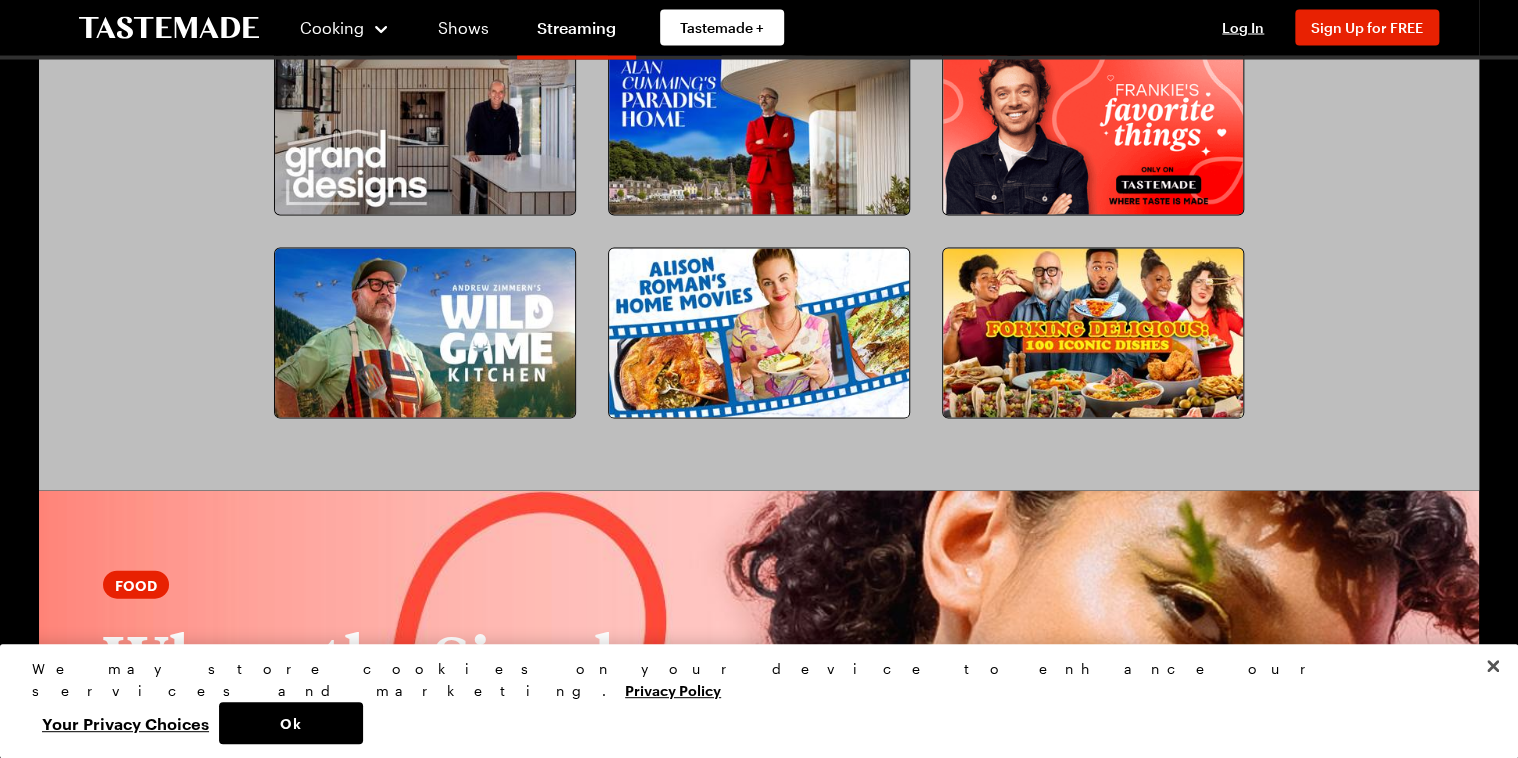 scroll, scrollTop: 2080, scrollLeft: 0, axis: vertical 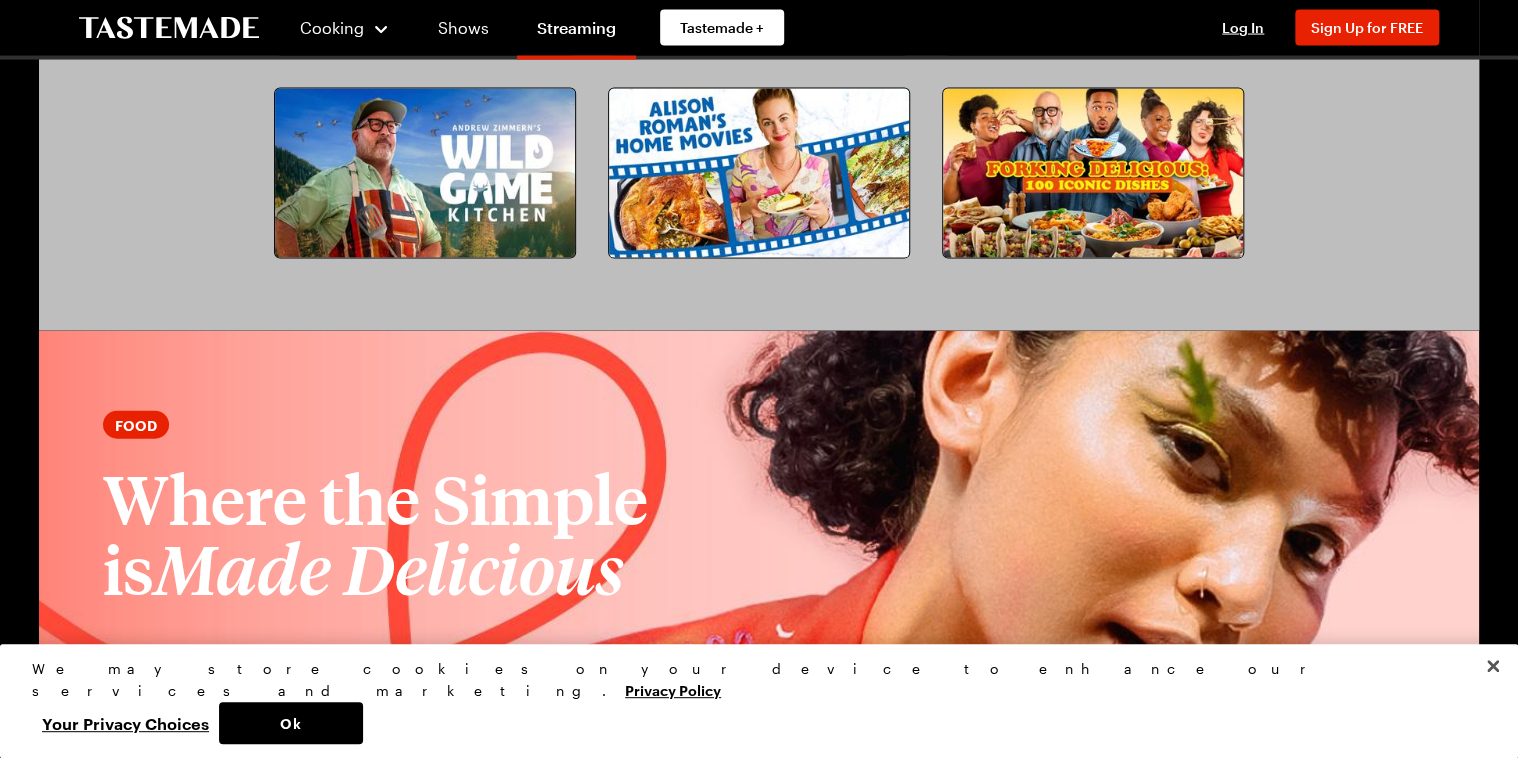 drag, startPoint x: 250, startPoint y: 429, endPoint x: 252, endPoint y: 416, distance: 13.152946 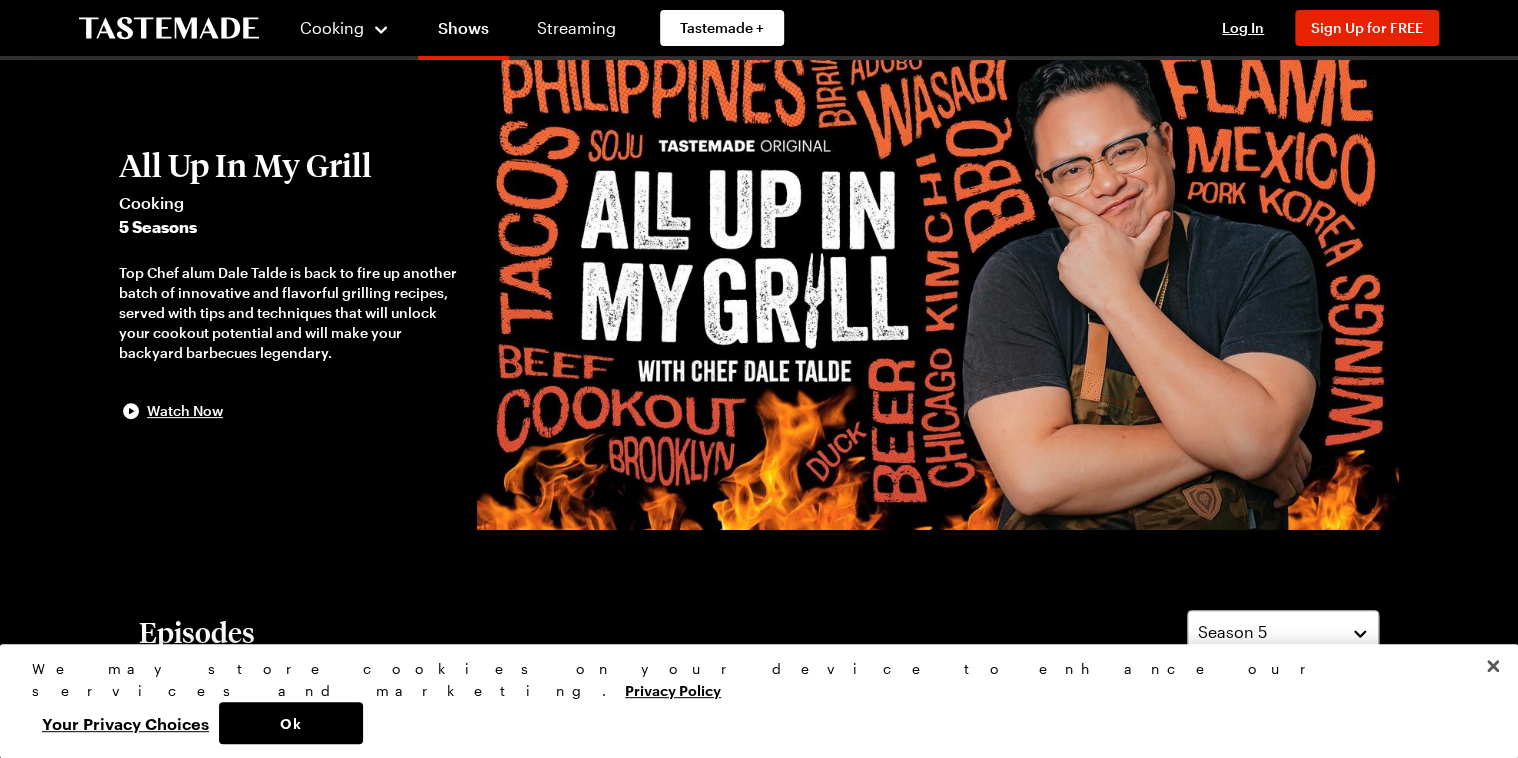 scroll, scrollTop: 0, scrollLeft: 0, axis: both 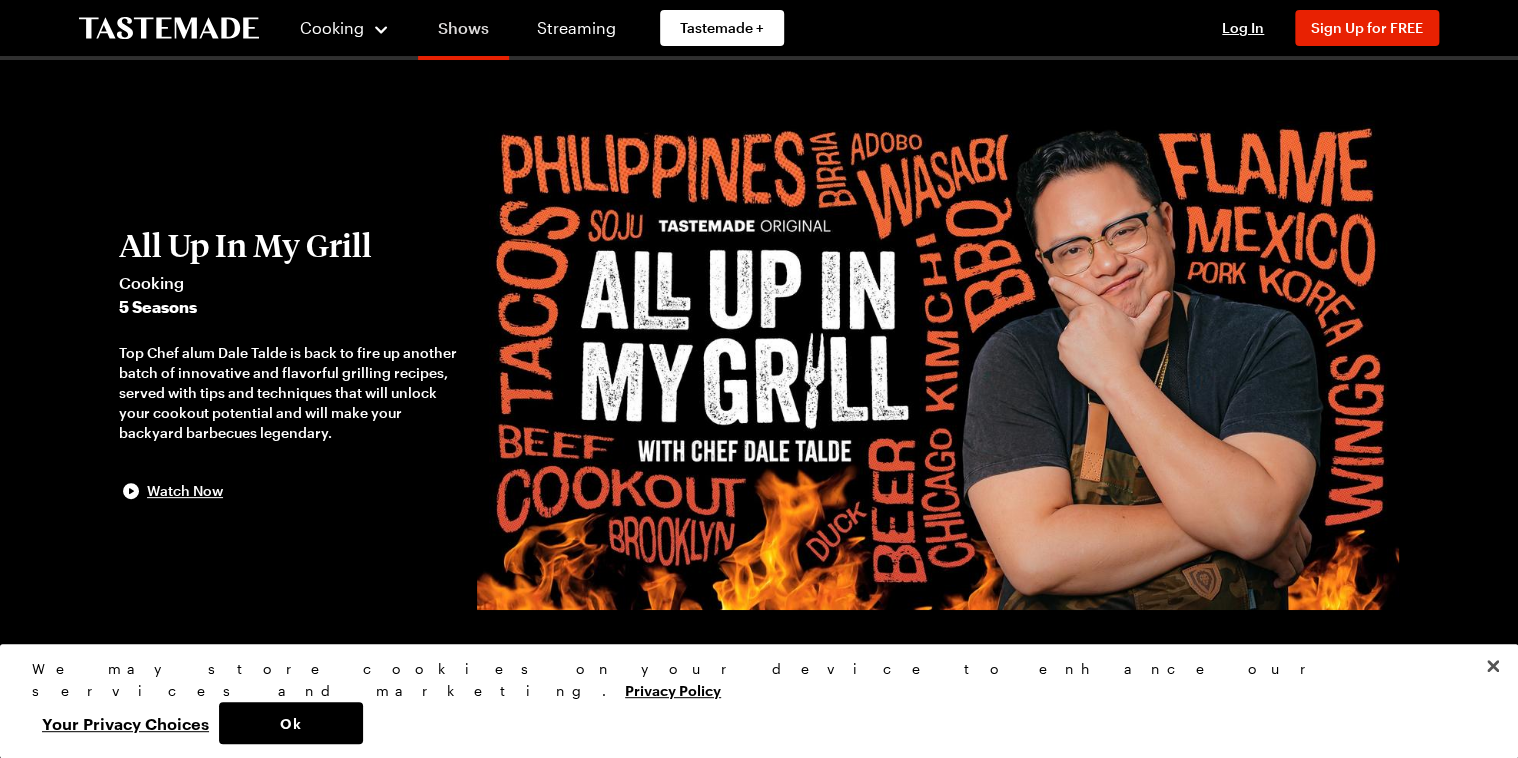 click on "Shows" at bounding box center (463, 32) 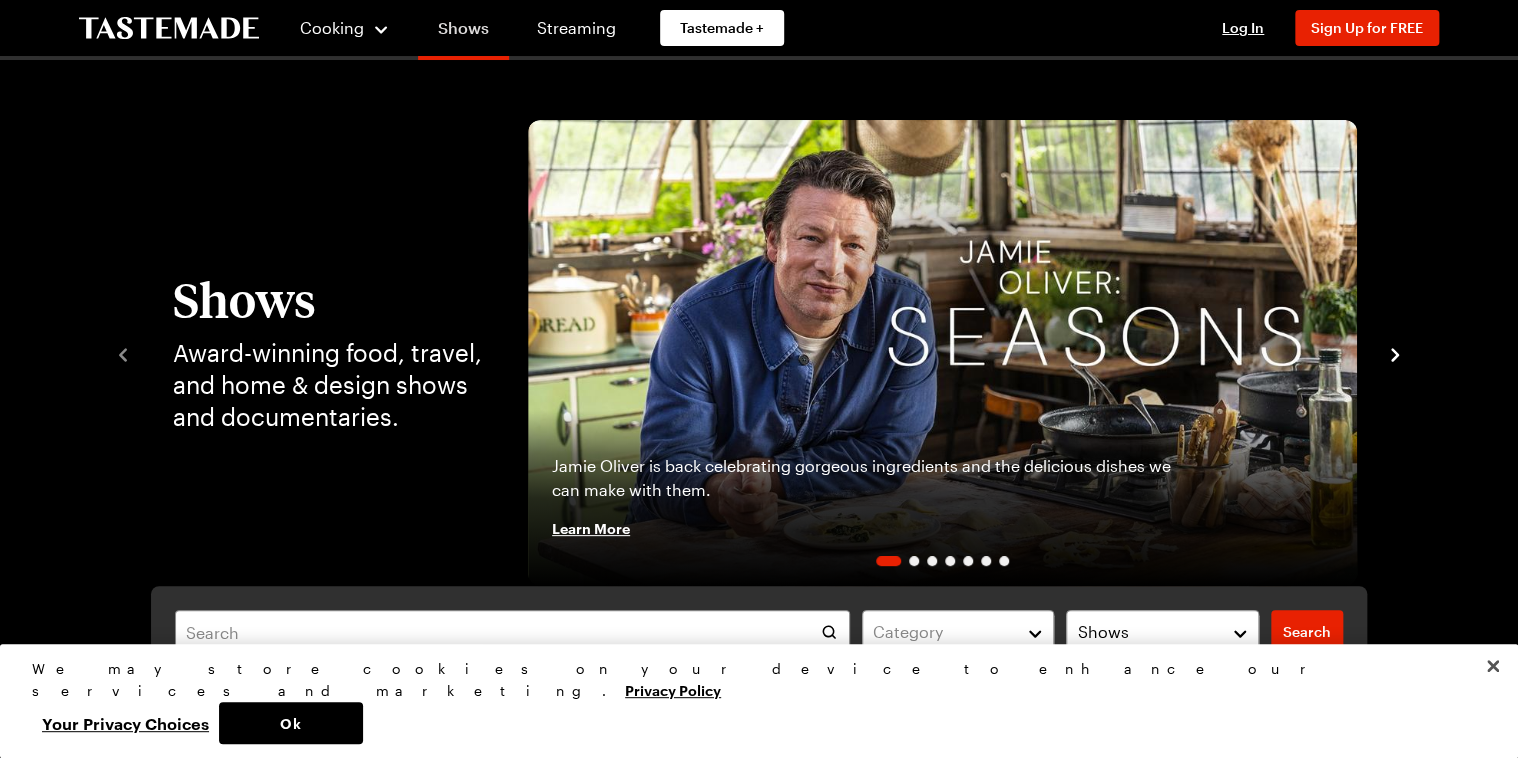 click on "Shows" at bounding box center (463, 32) 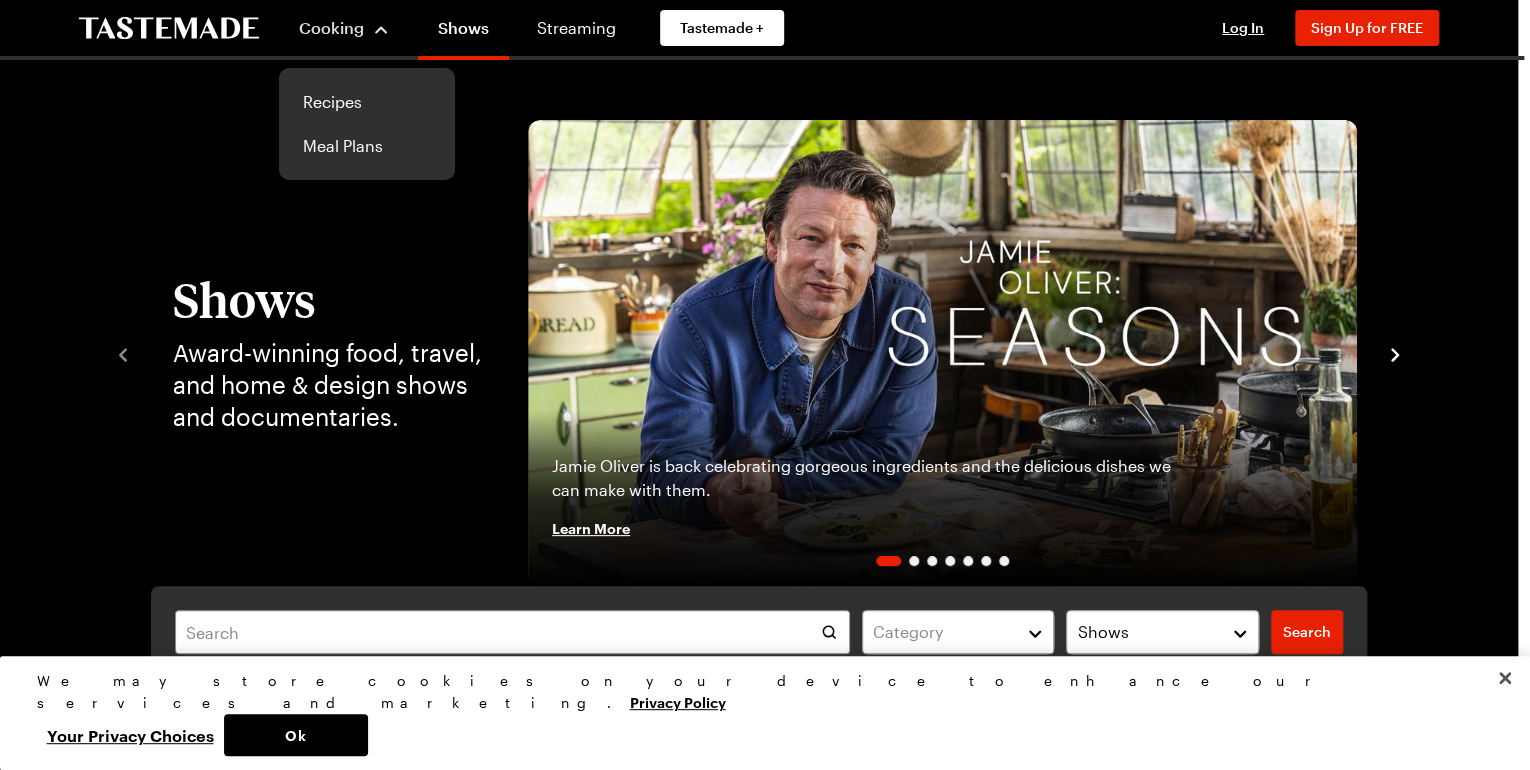 click on "Cooking" at bounding box center (344, 28) 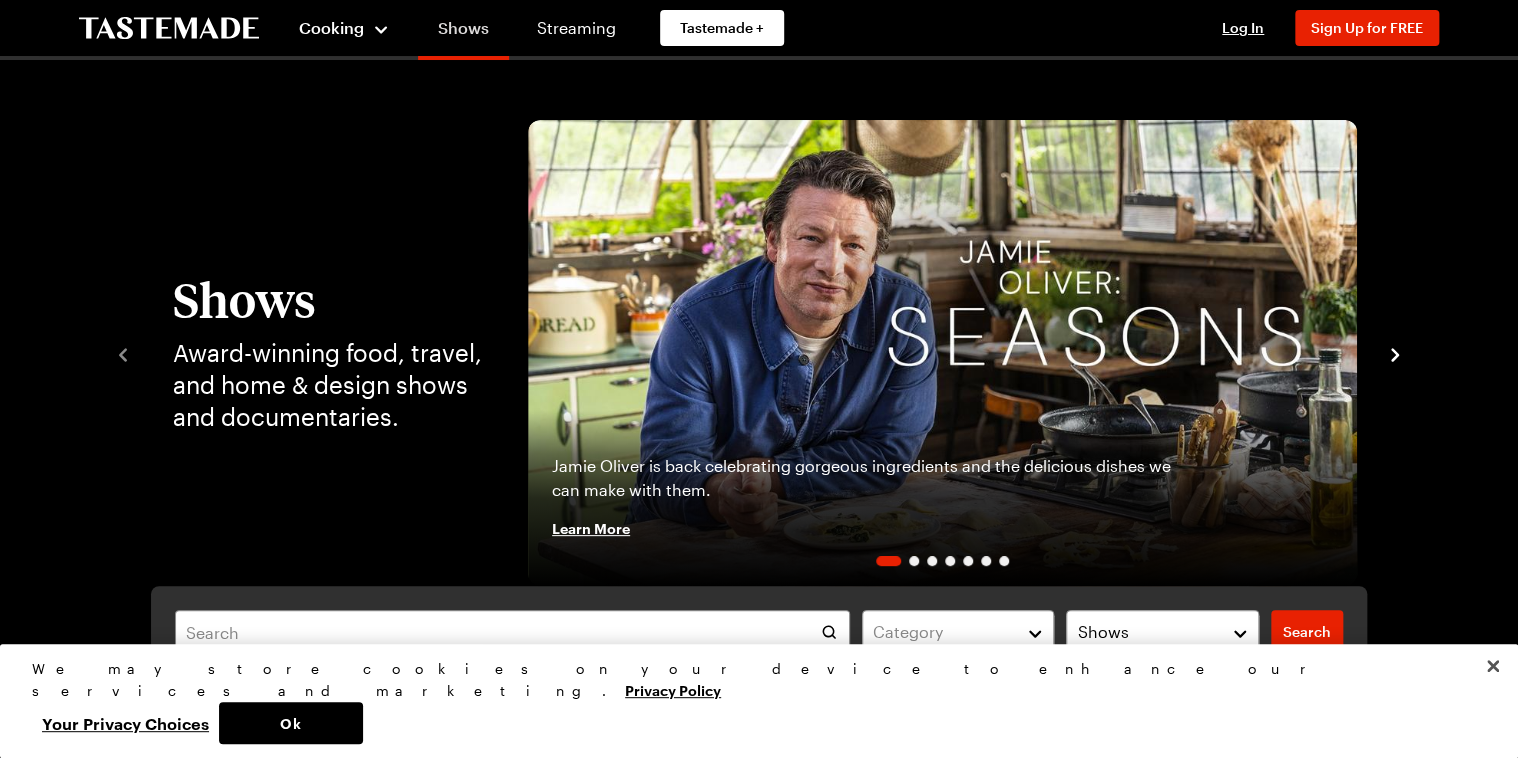 click on "Shows" at bounding box center (463, 32) 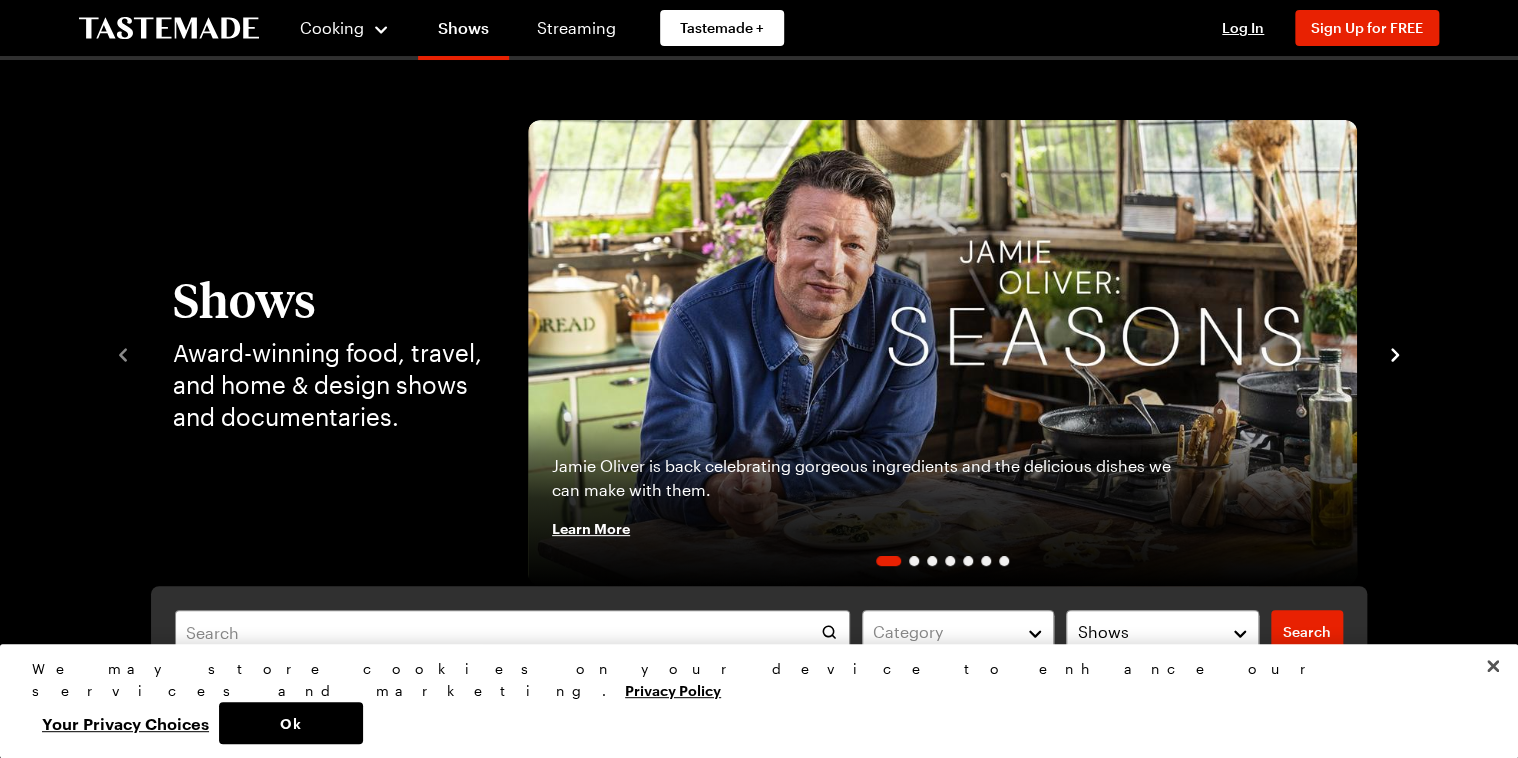 drag, startPoint x: 443, startPoint y: 25, endPoint x: 358, endPoint y: 145, distance: 147.05441 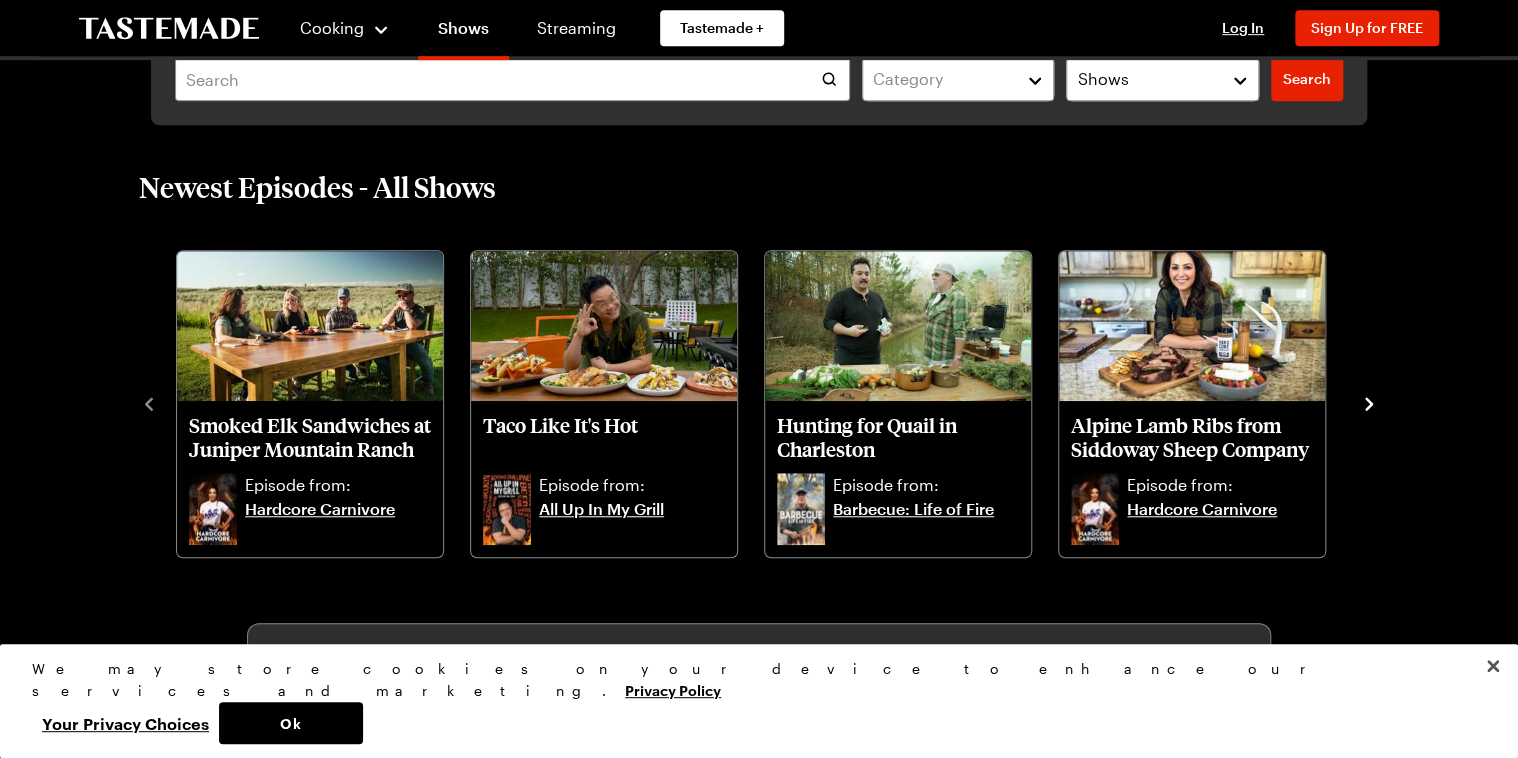 scroll, scrollTop: 560, scrollLeft: 0, axis: vertical 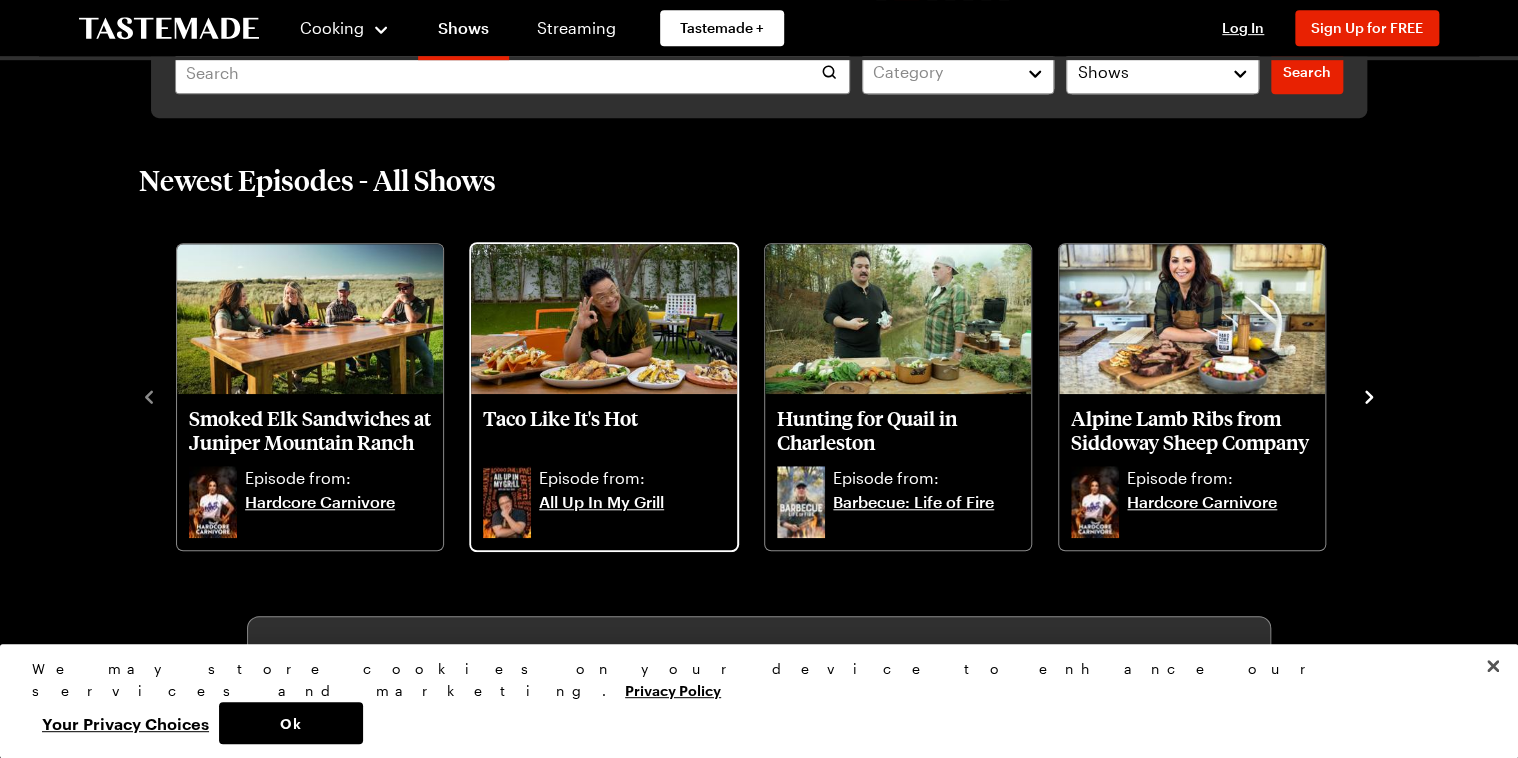 click on "All Up In My Grill" at bounding box center (632, 514) 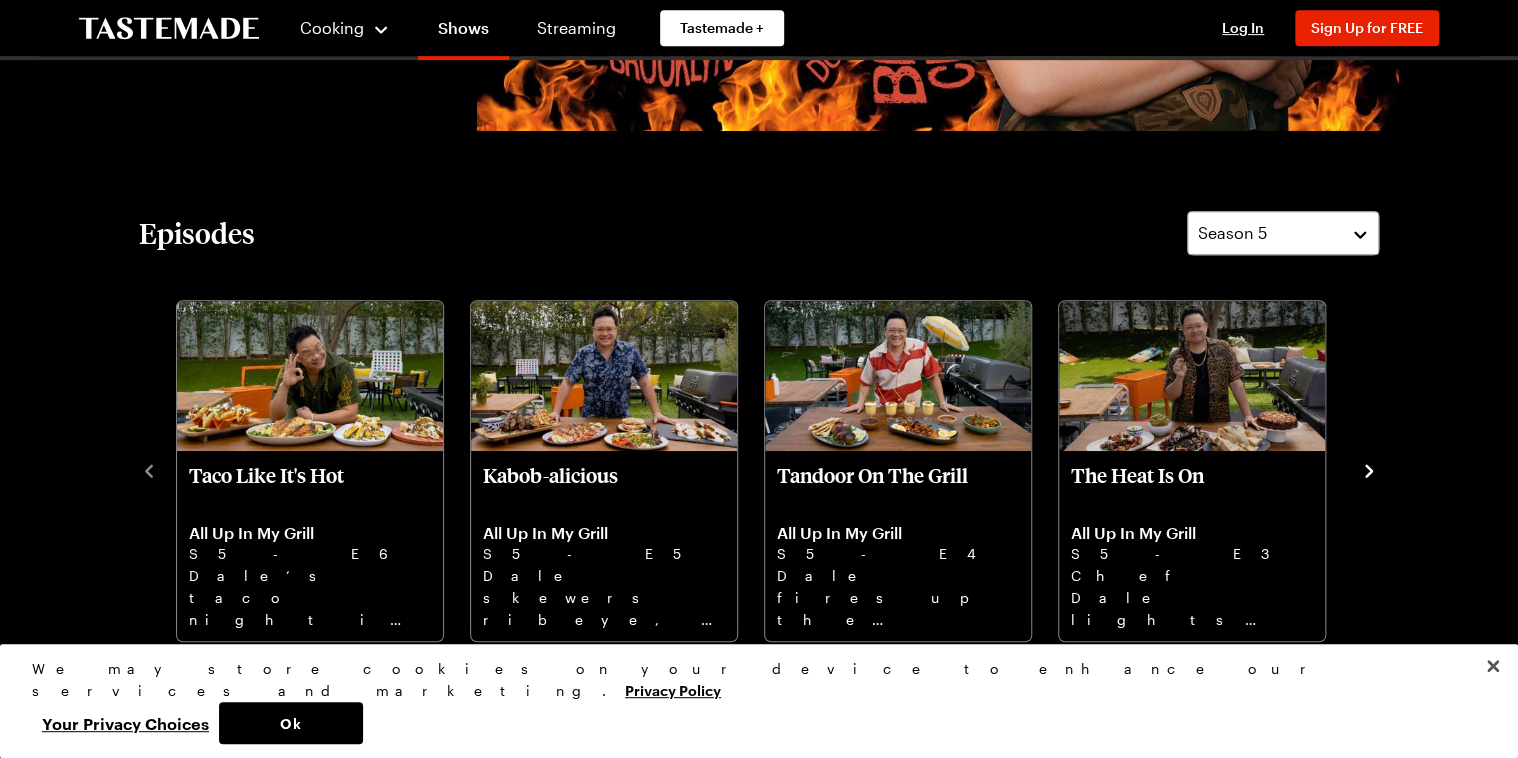 scroll, scrollTop: 480, scrollLeft: 0, axis: vertical 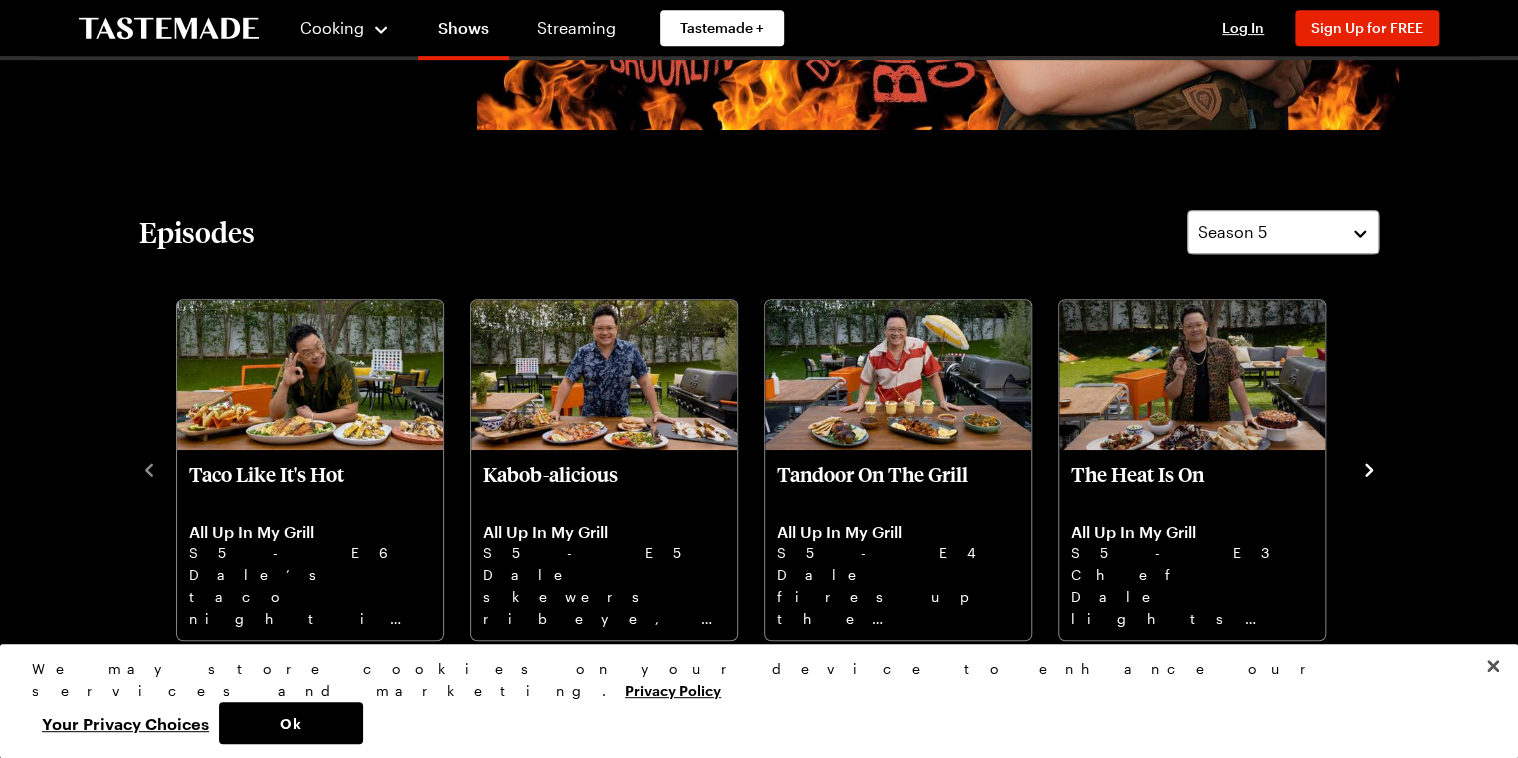 click 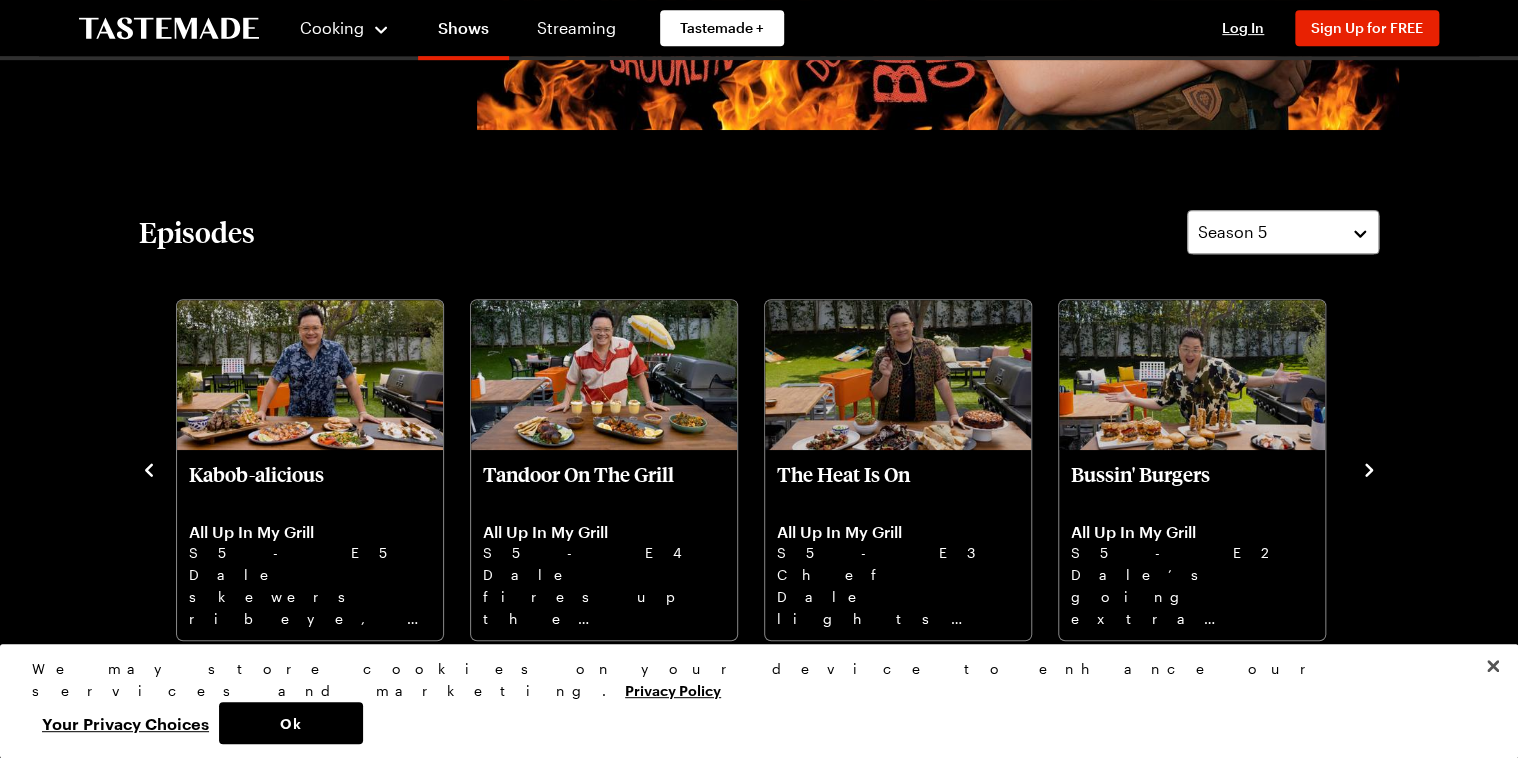 click 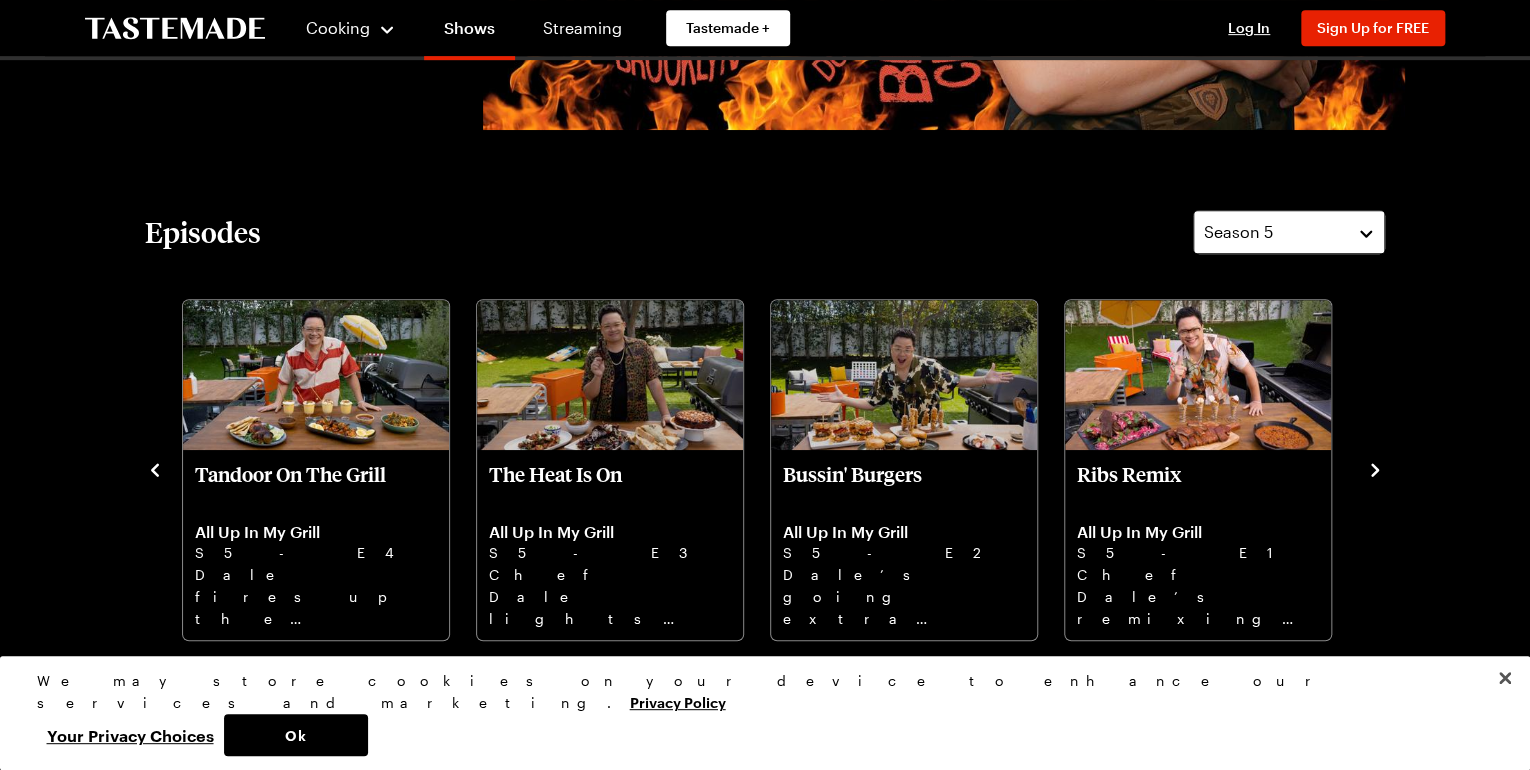 click on "Season 5" at bounding box center (1289, 232) 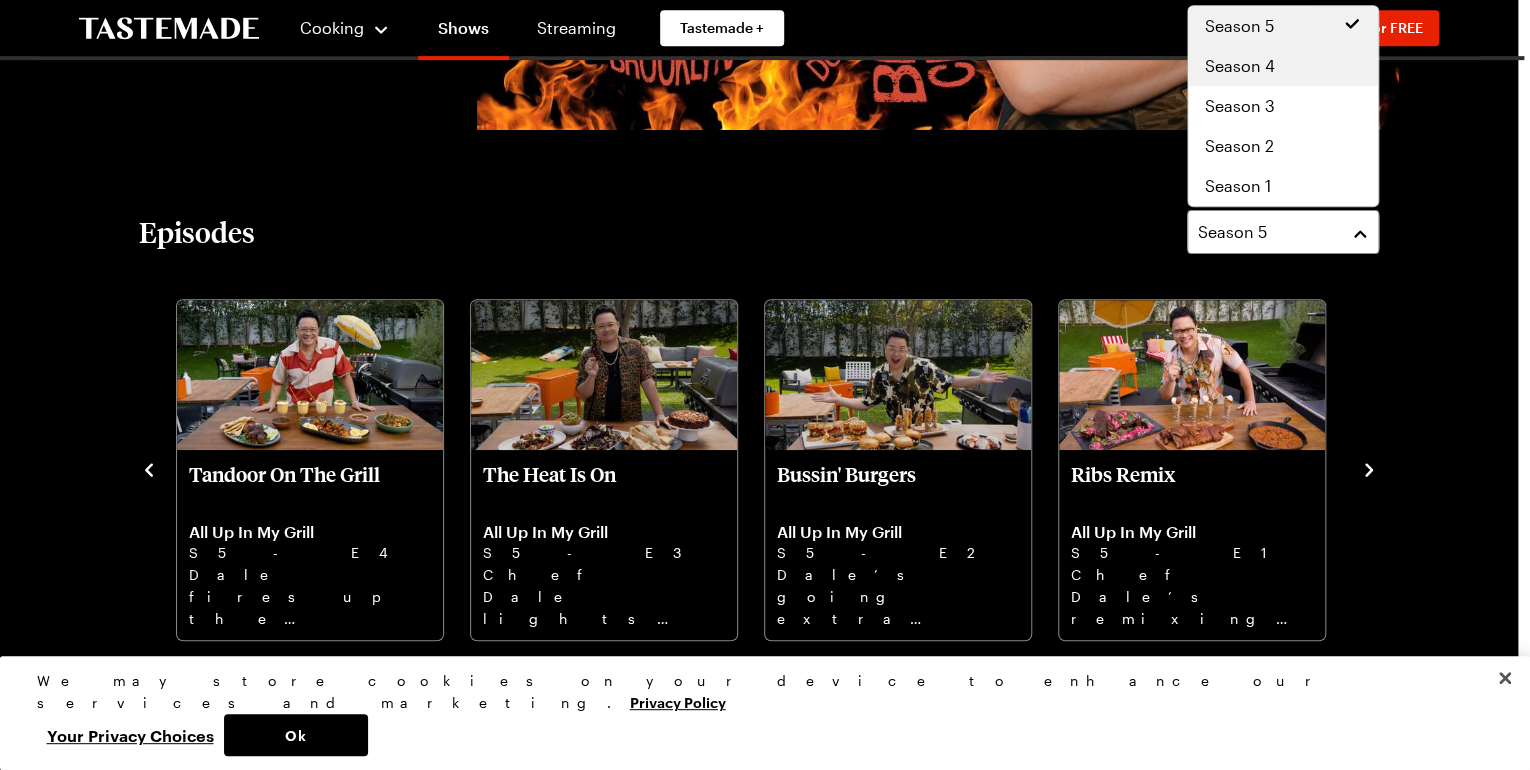 click on "Season 4" at bounding box center [1283, 66] 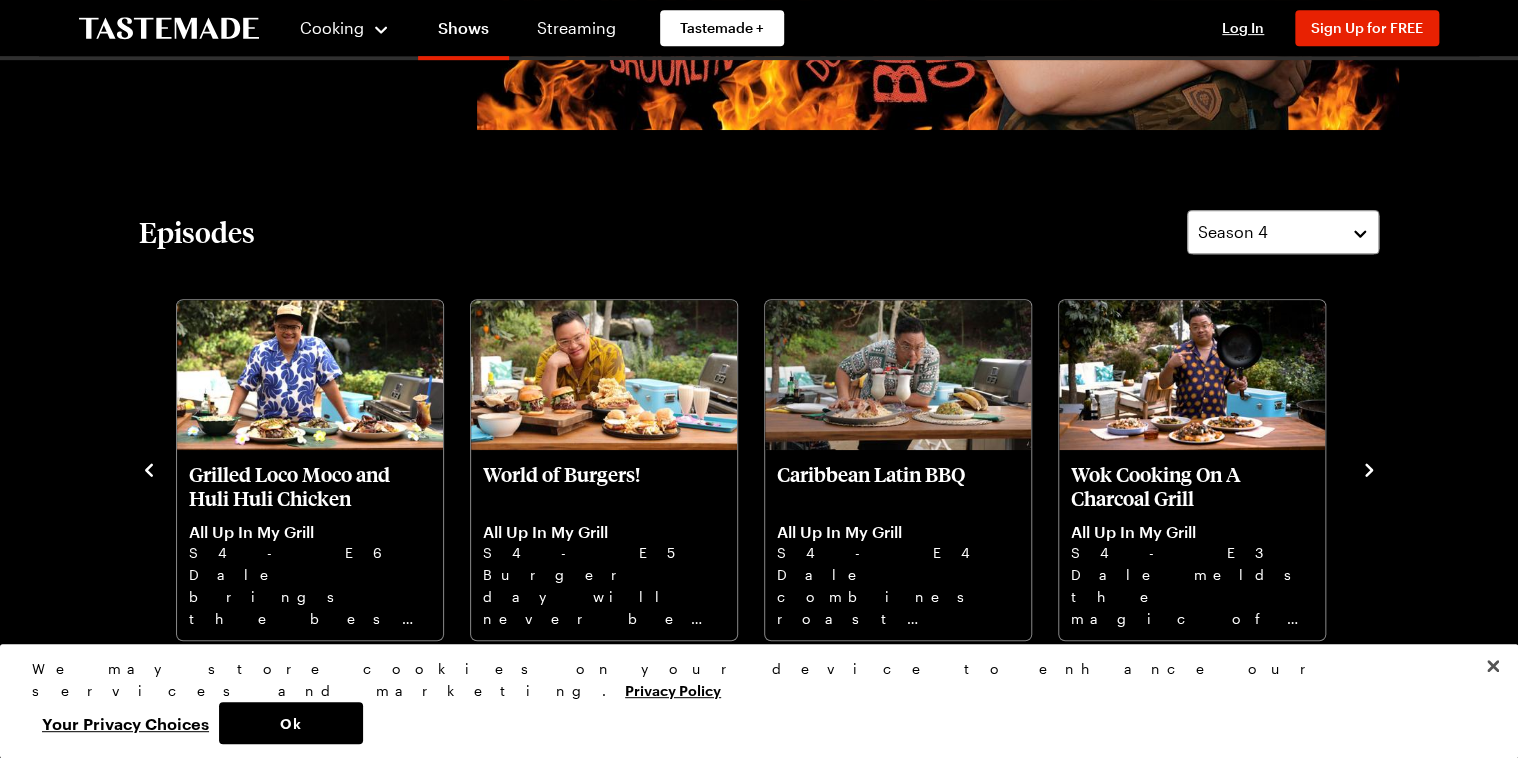 click 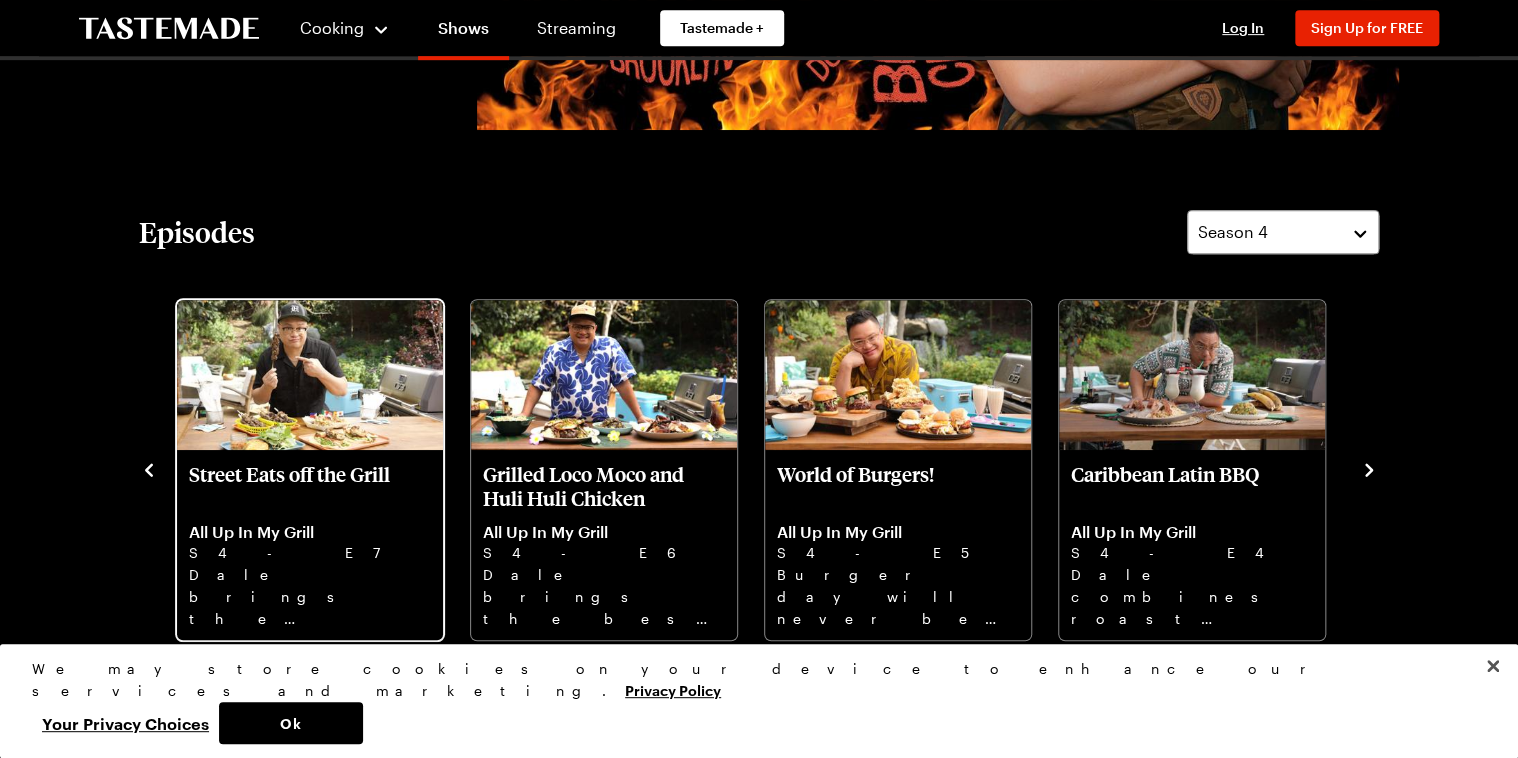 click on "Dale brings the flavors of his travels to the grill turning up the heat on adventure." at bounding box center [310, 596] 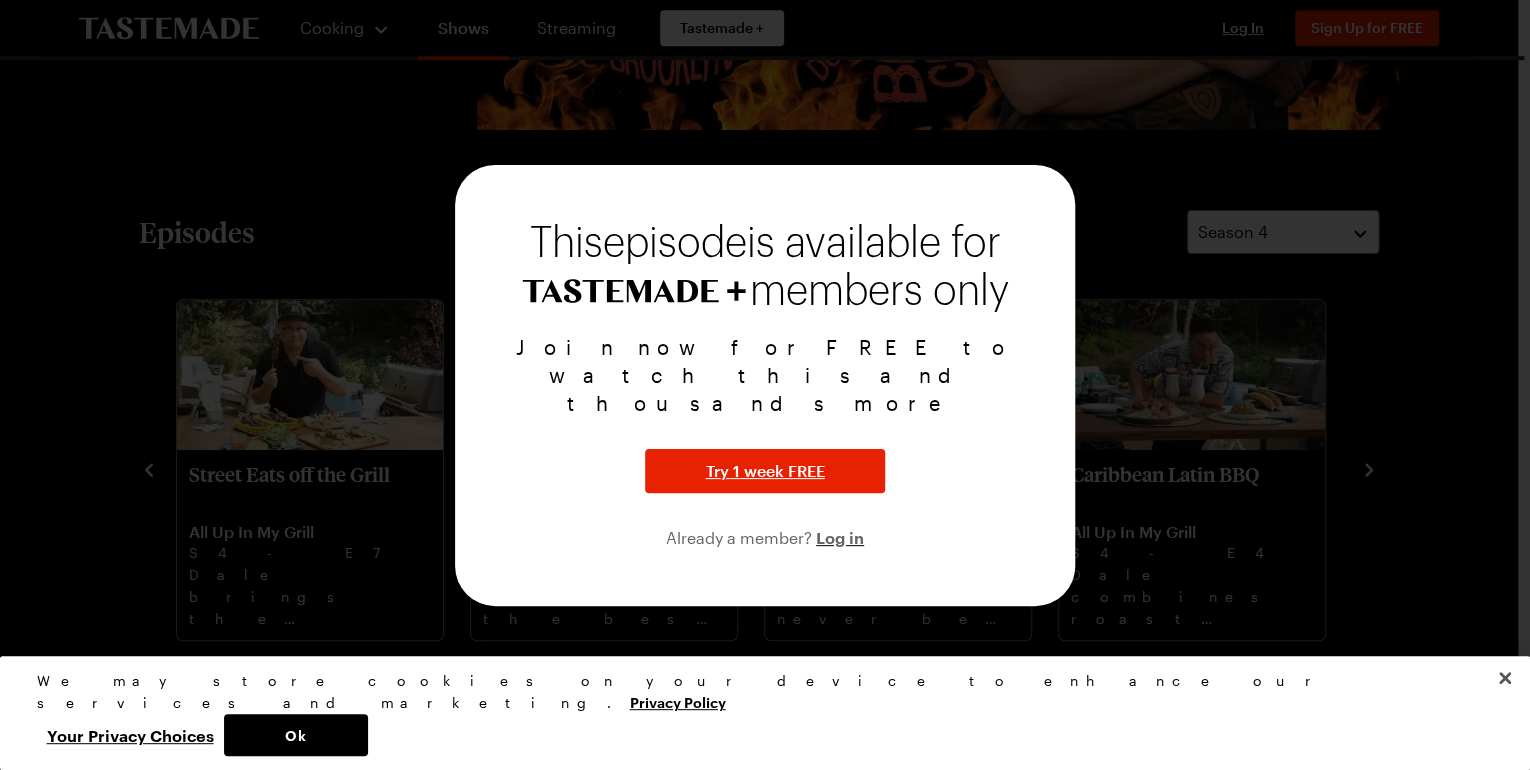 click at bounding box center (765, 385) 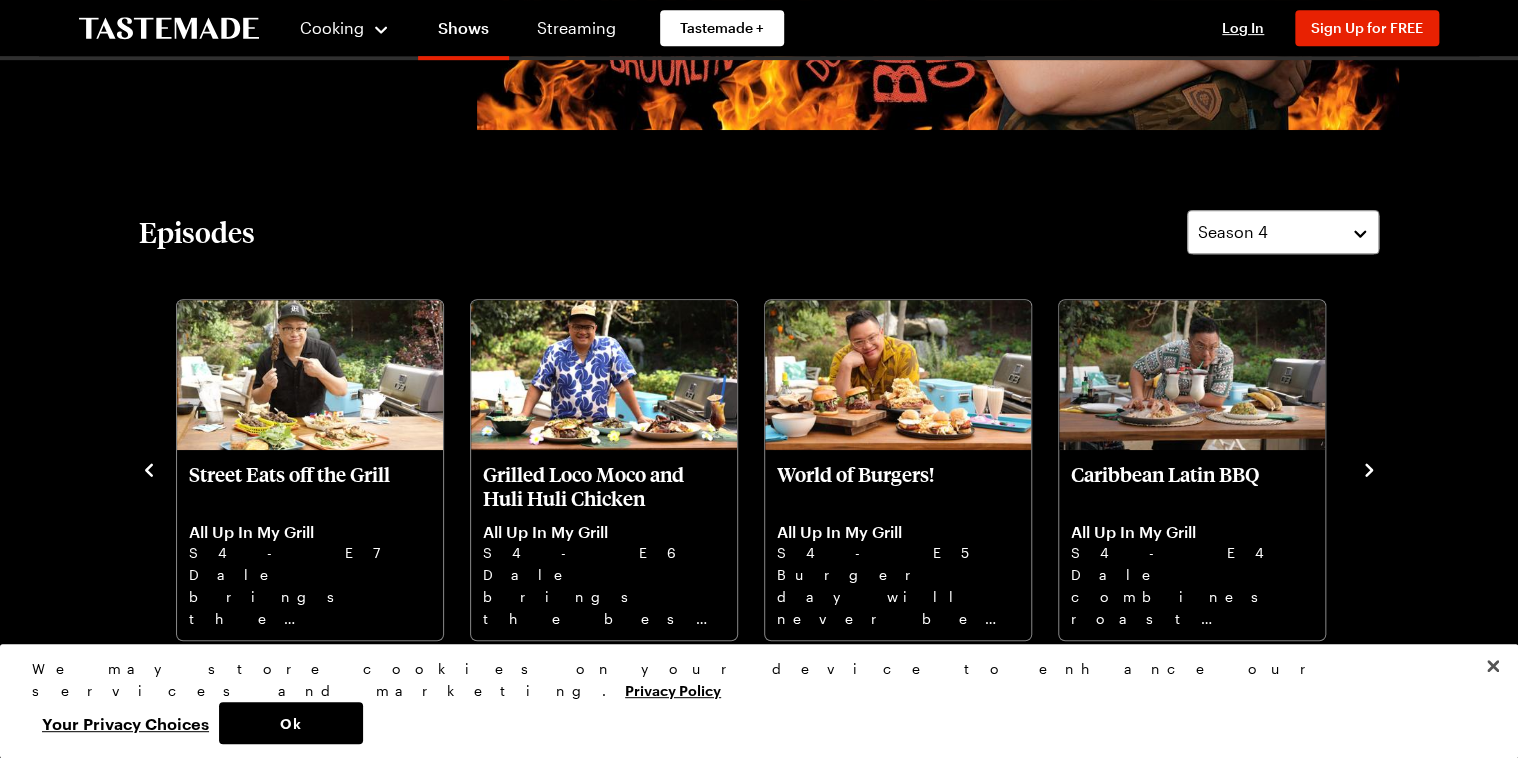 click 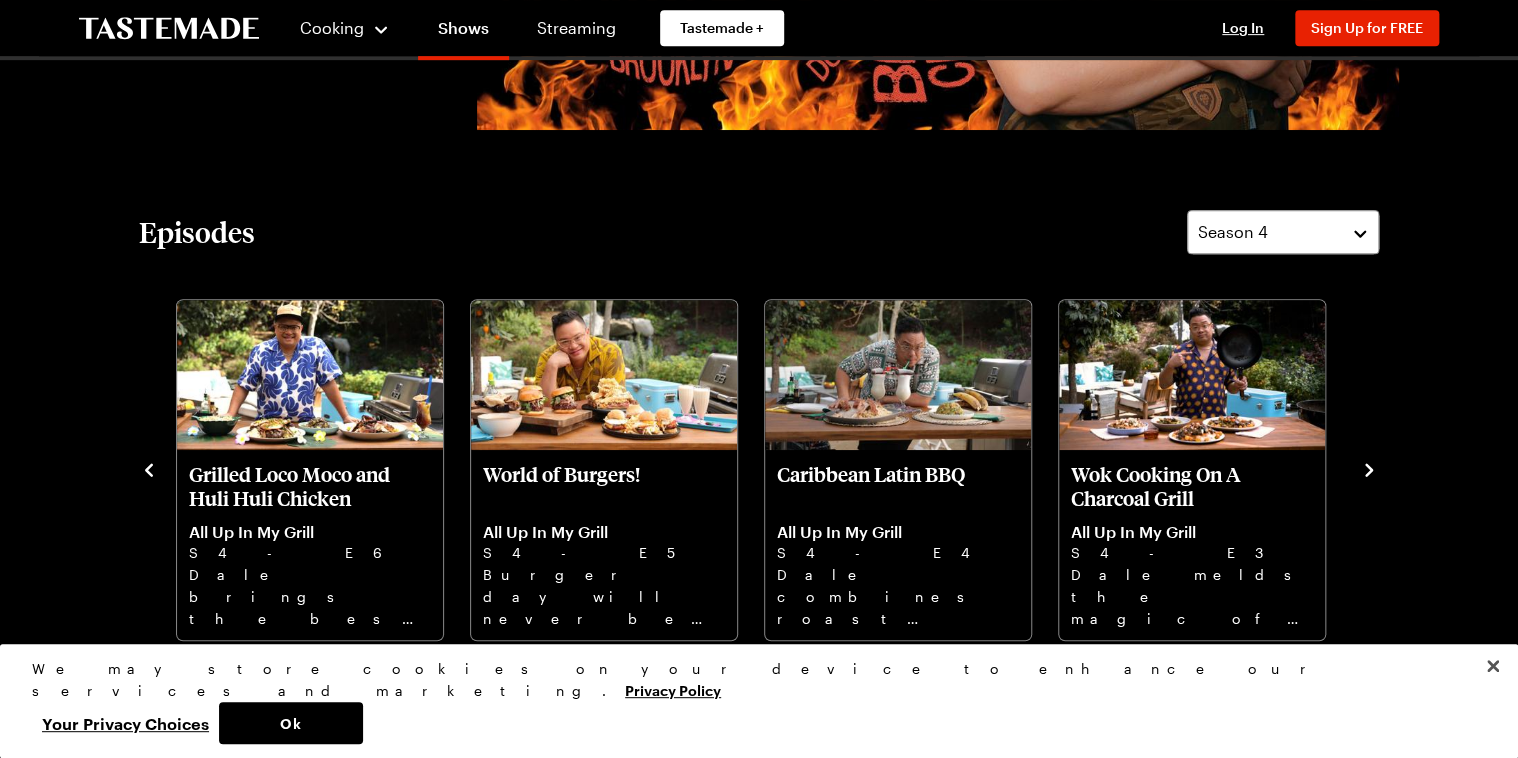 click 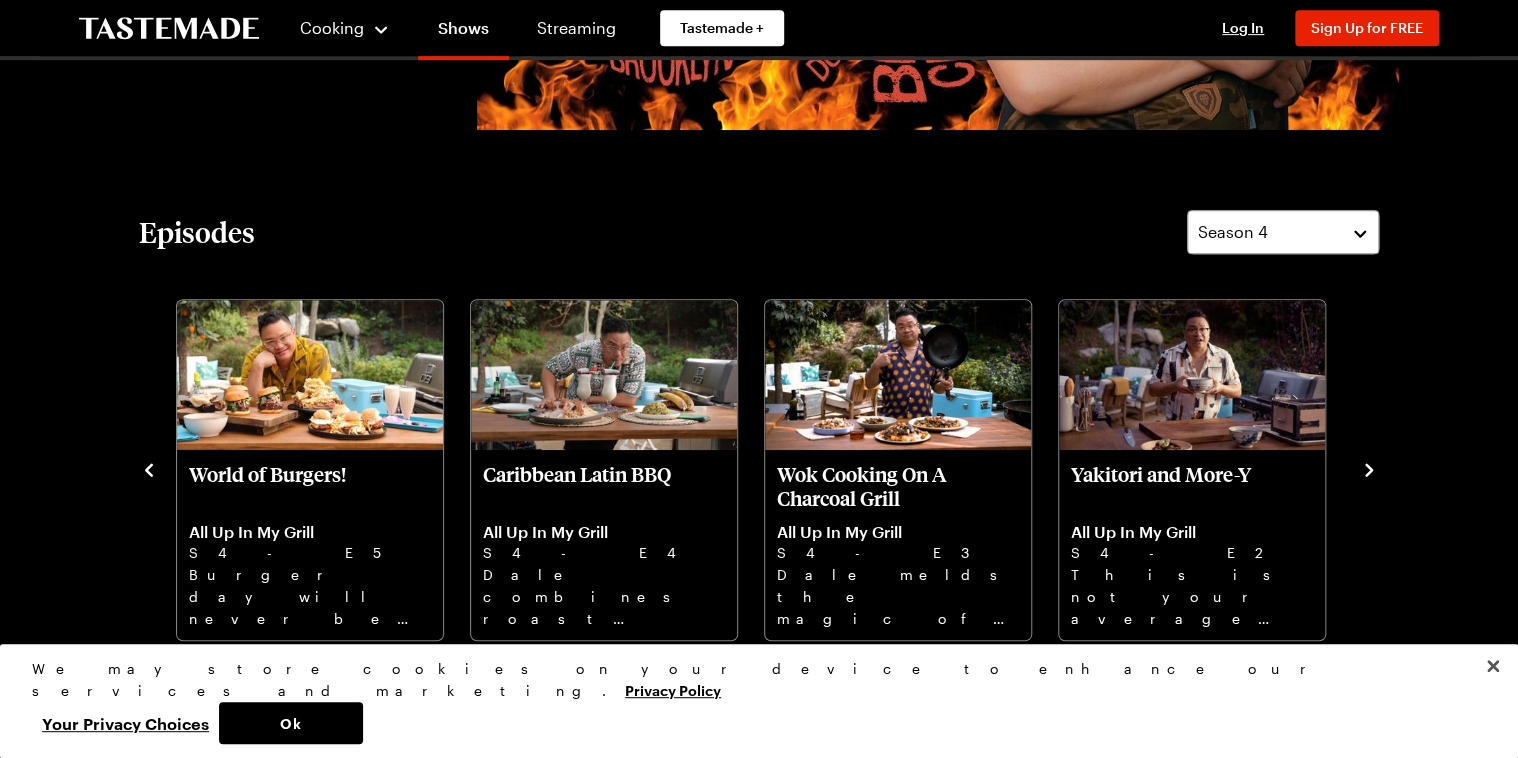 click 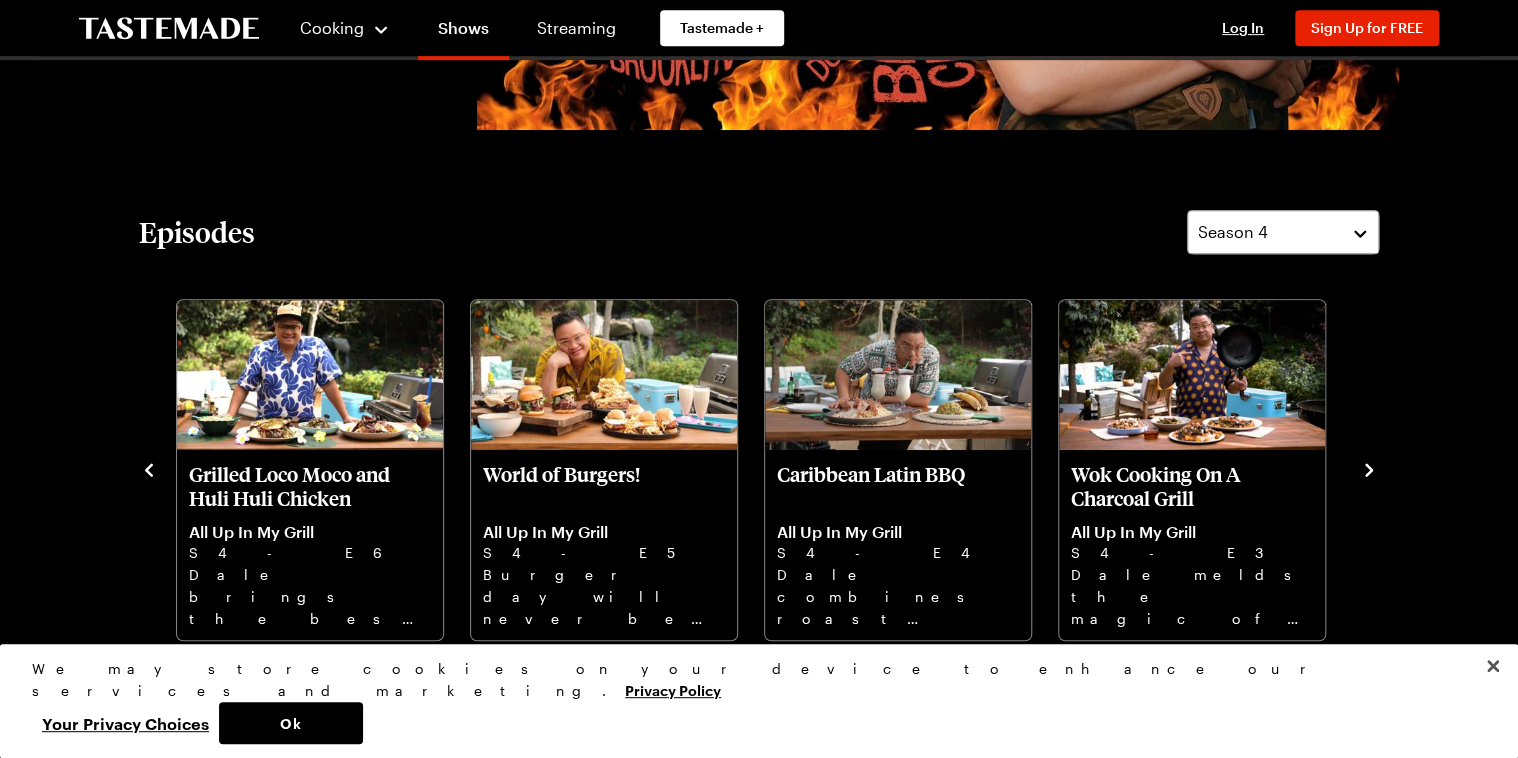 click 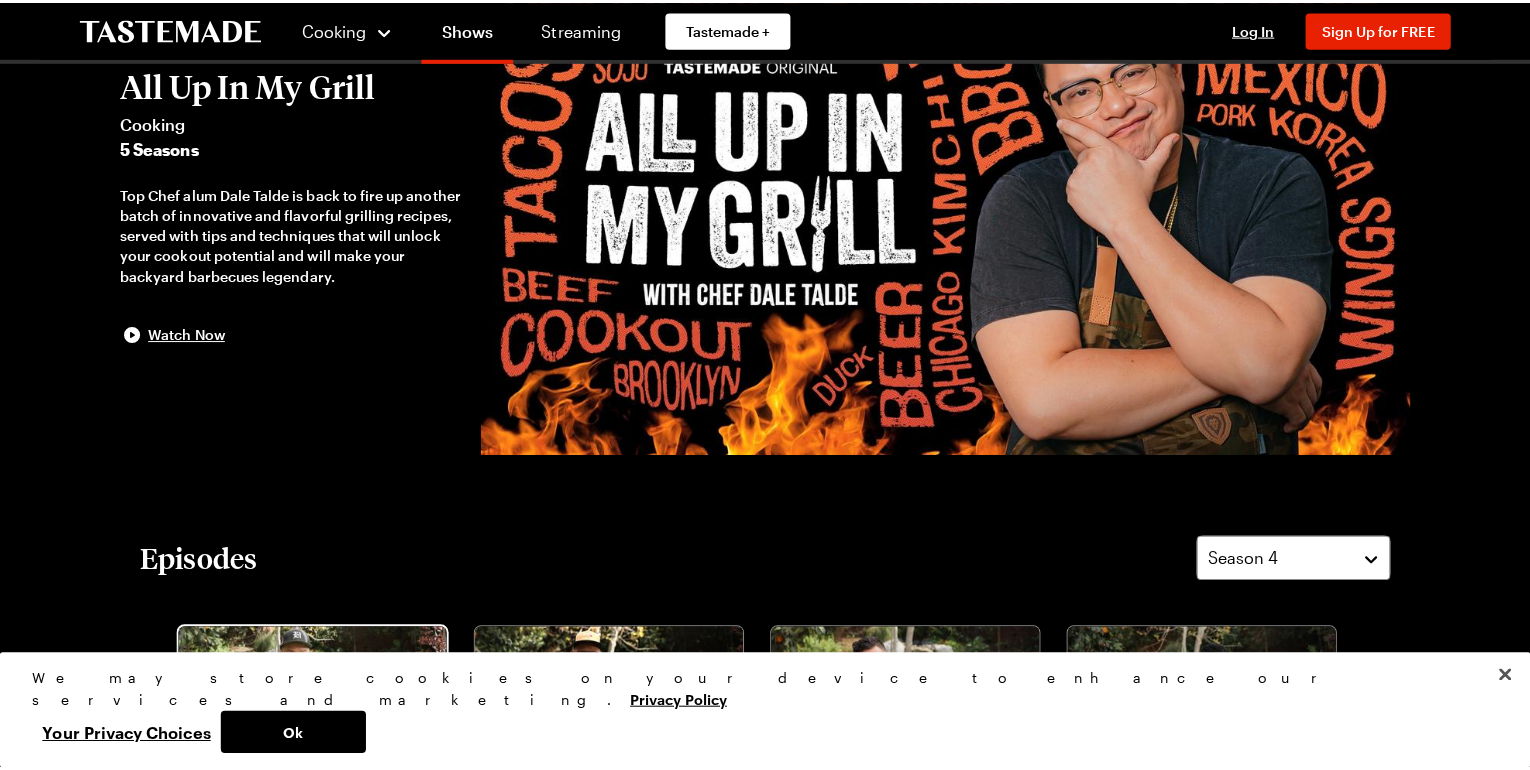 scroll, scrollTop: 0, scrollLeft: 0, axis: both 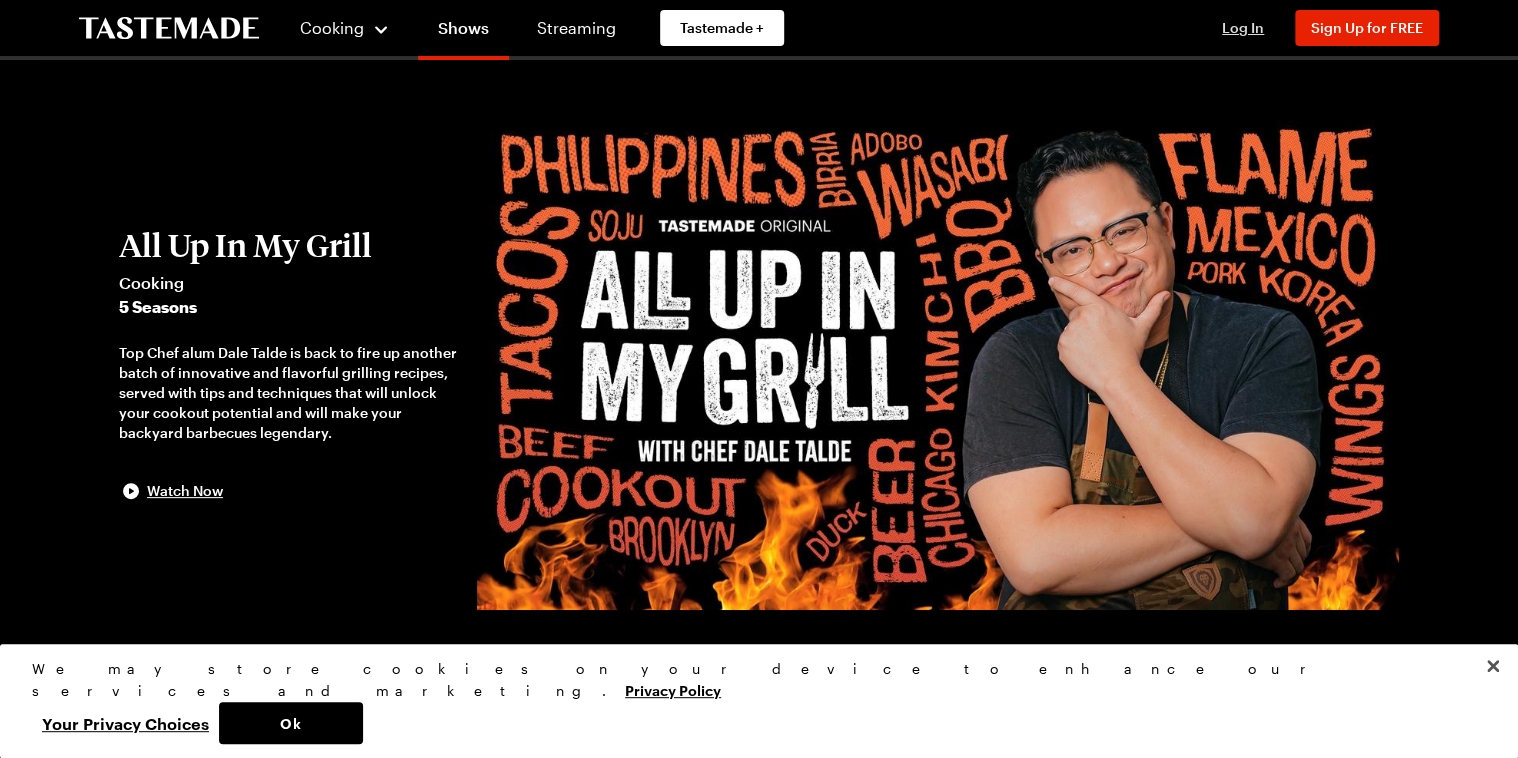 click on "Log In" at bounding box center [1243, 27] 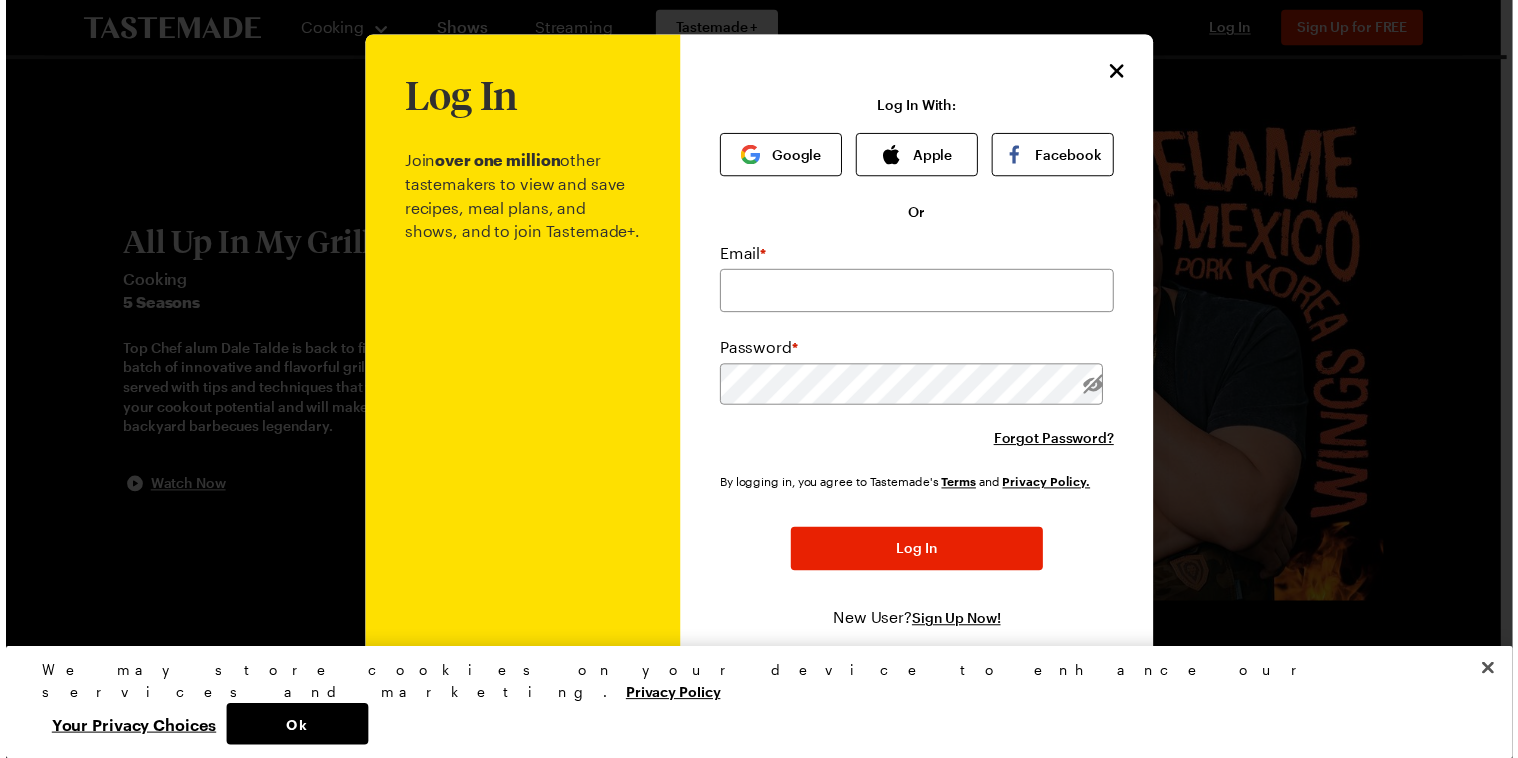 scroll, scrollTop: 0, scrollLeft: 0, axis: both 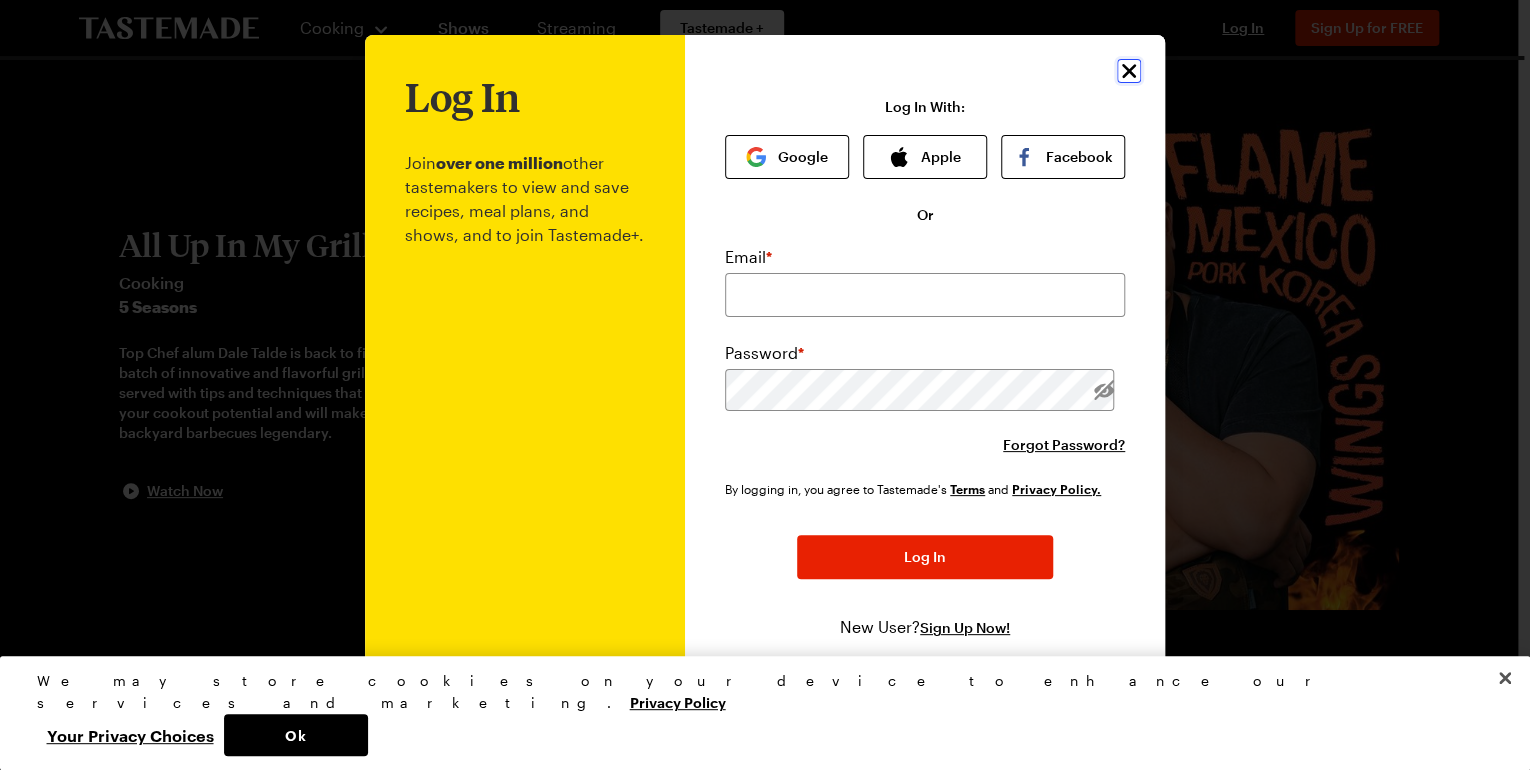 click 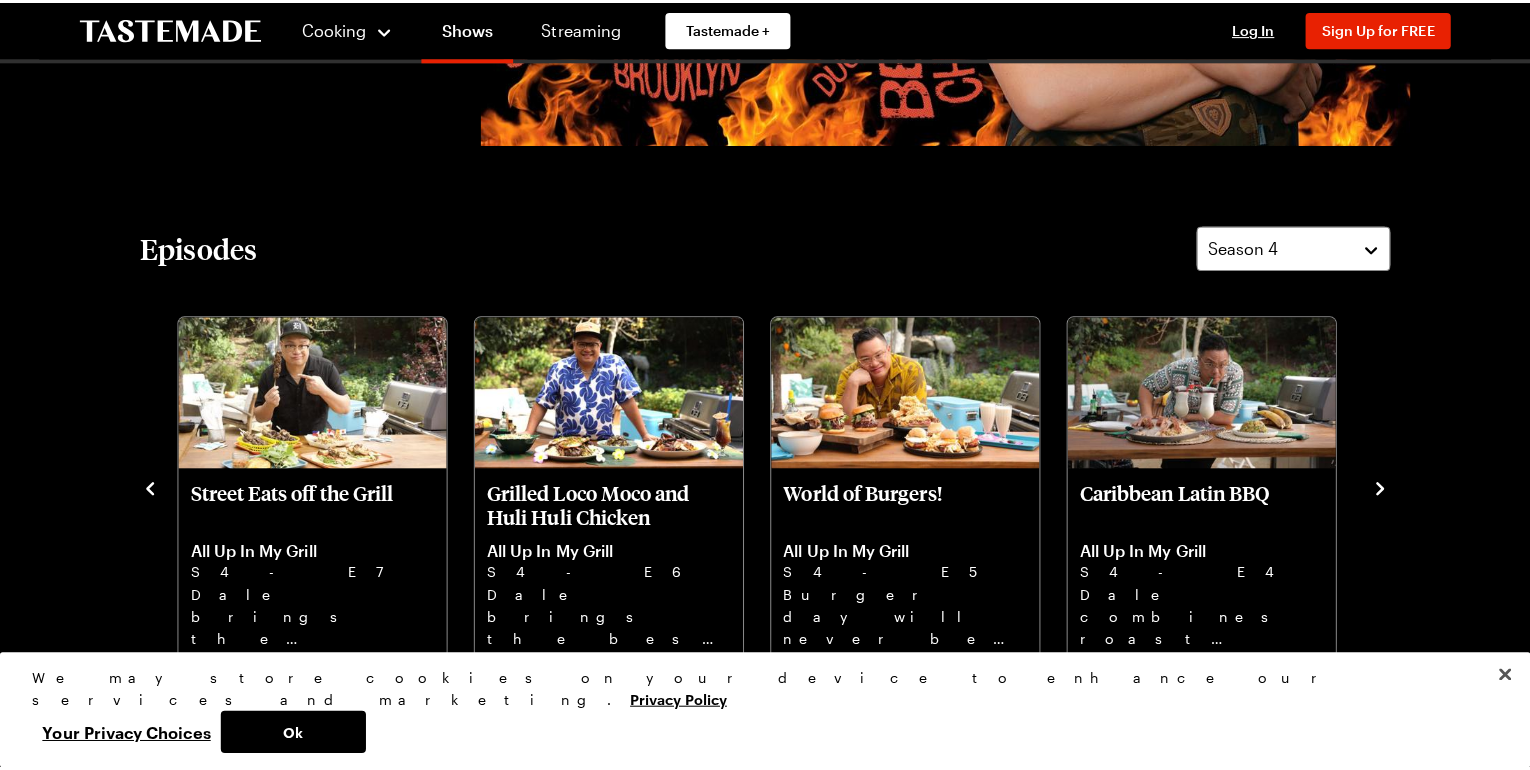 scroll, scrollTop: 480, scrollLeft: 0, axis: vertical 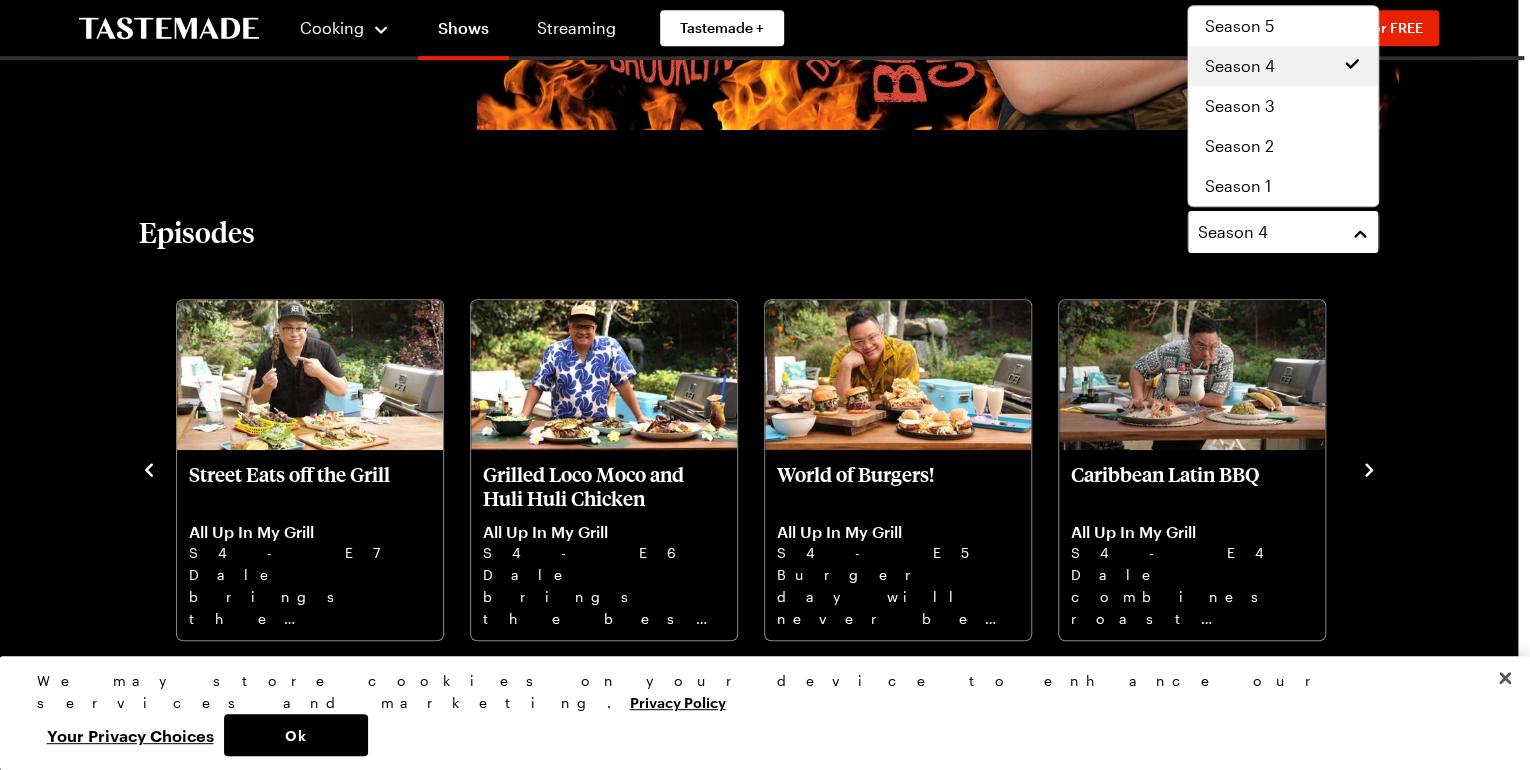 click on "Season 4" at bounding box center (1283, 232) 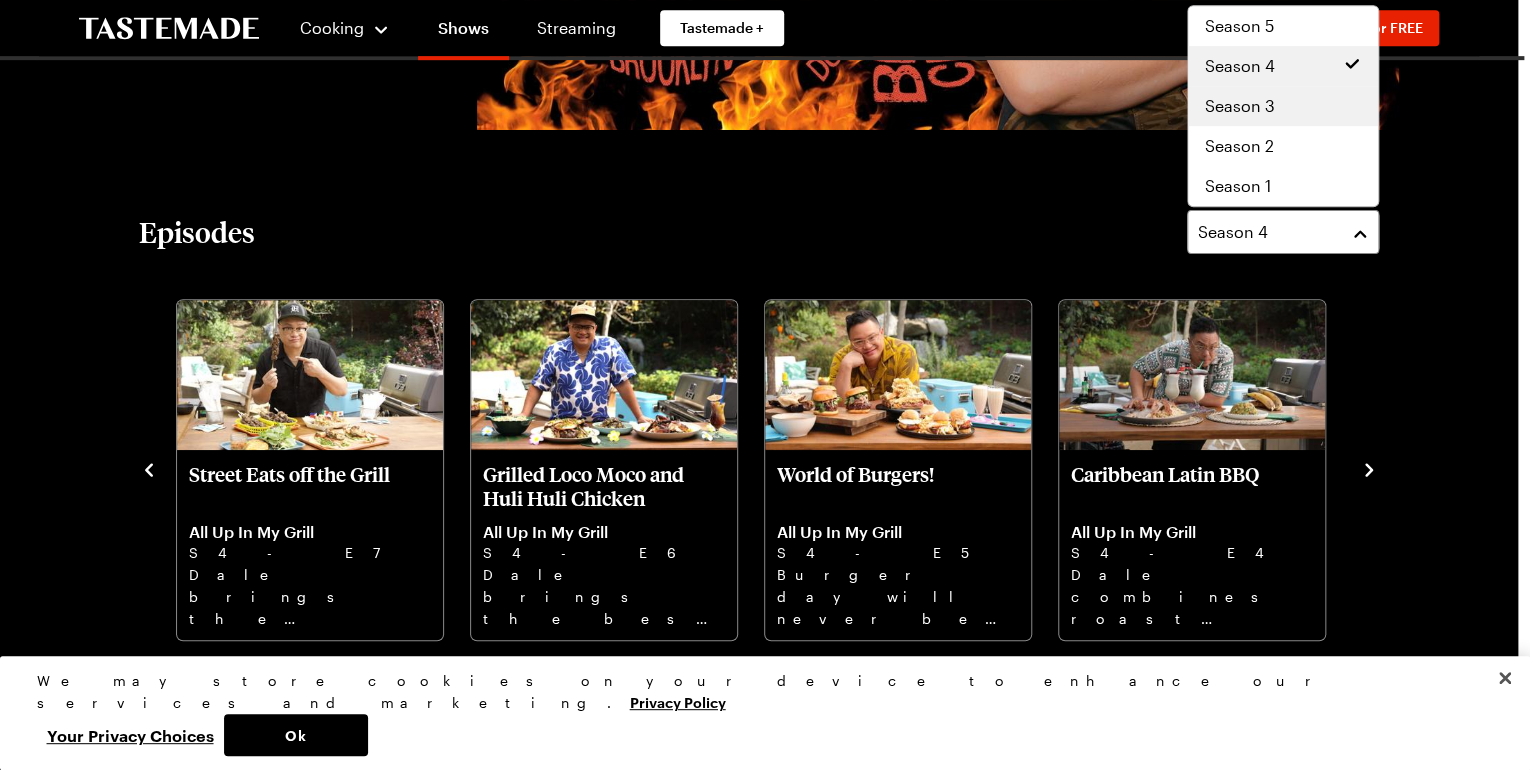 click on "Season 3" at bounding box center [1283, 106] 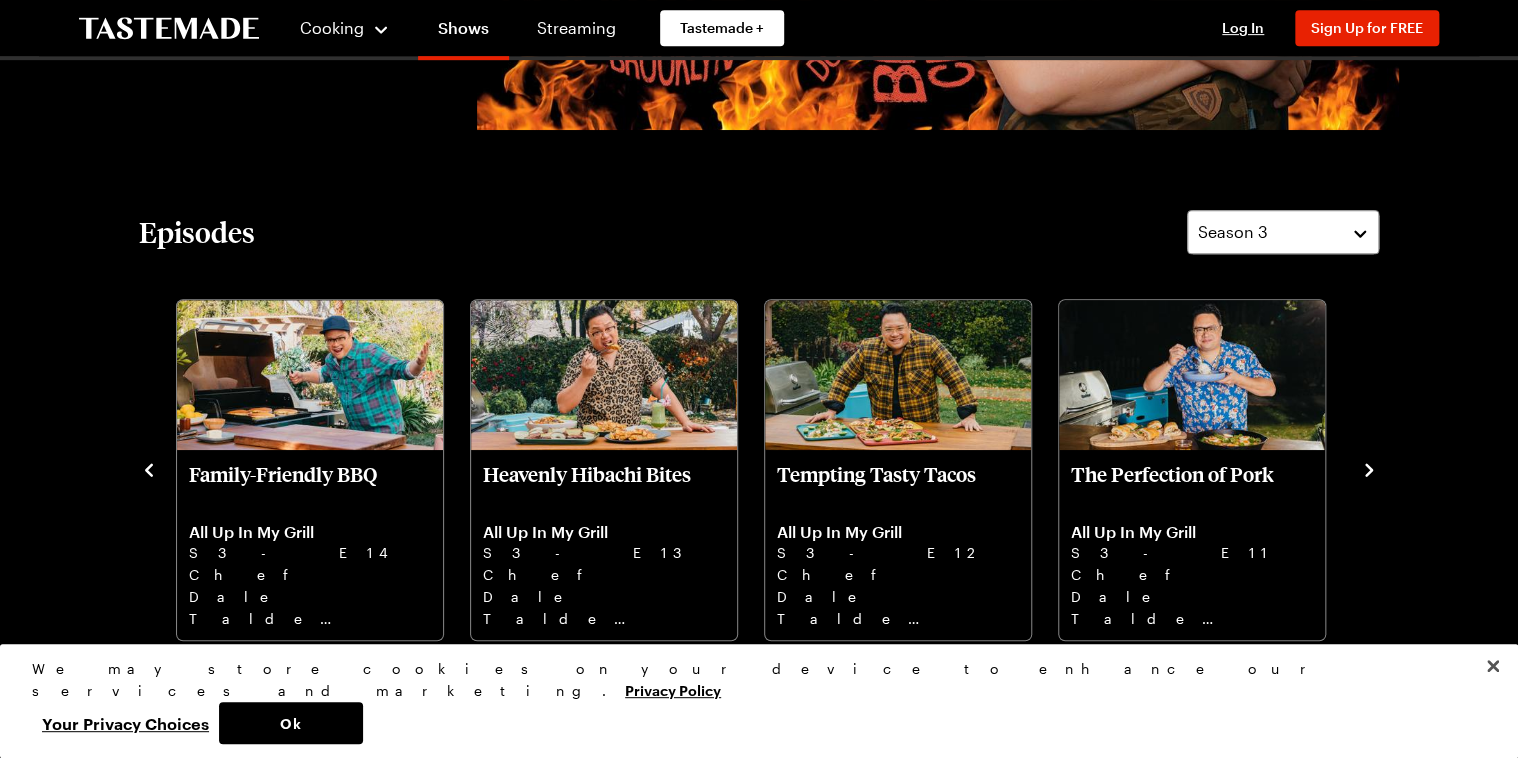 click 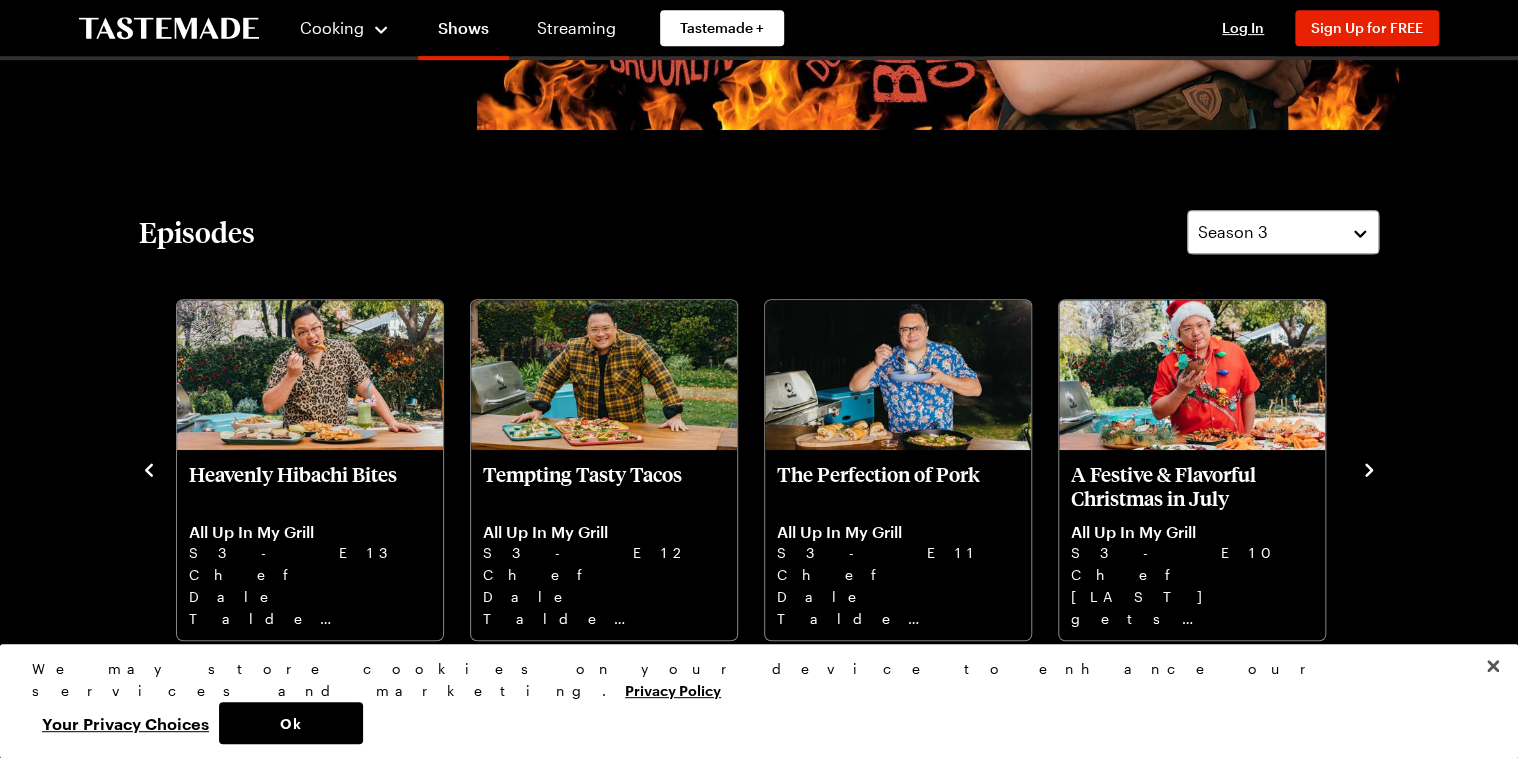 click 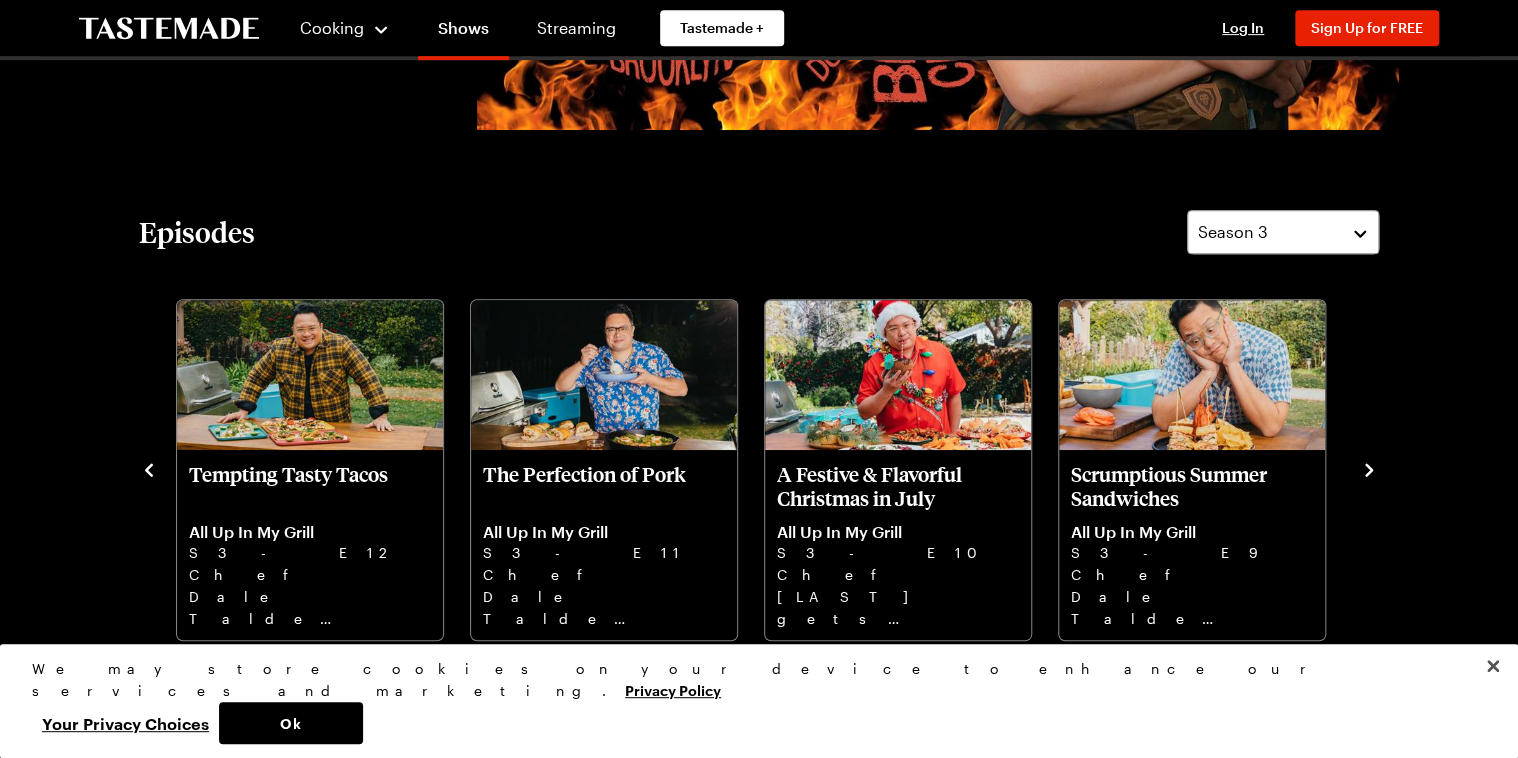 click 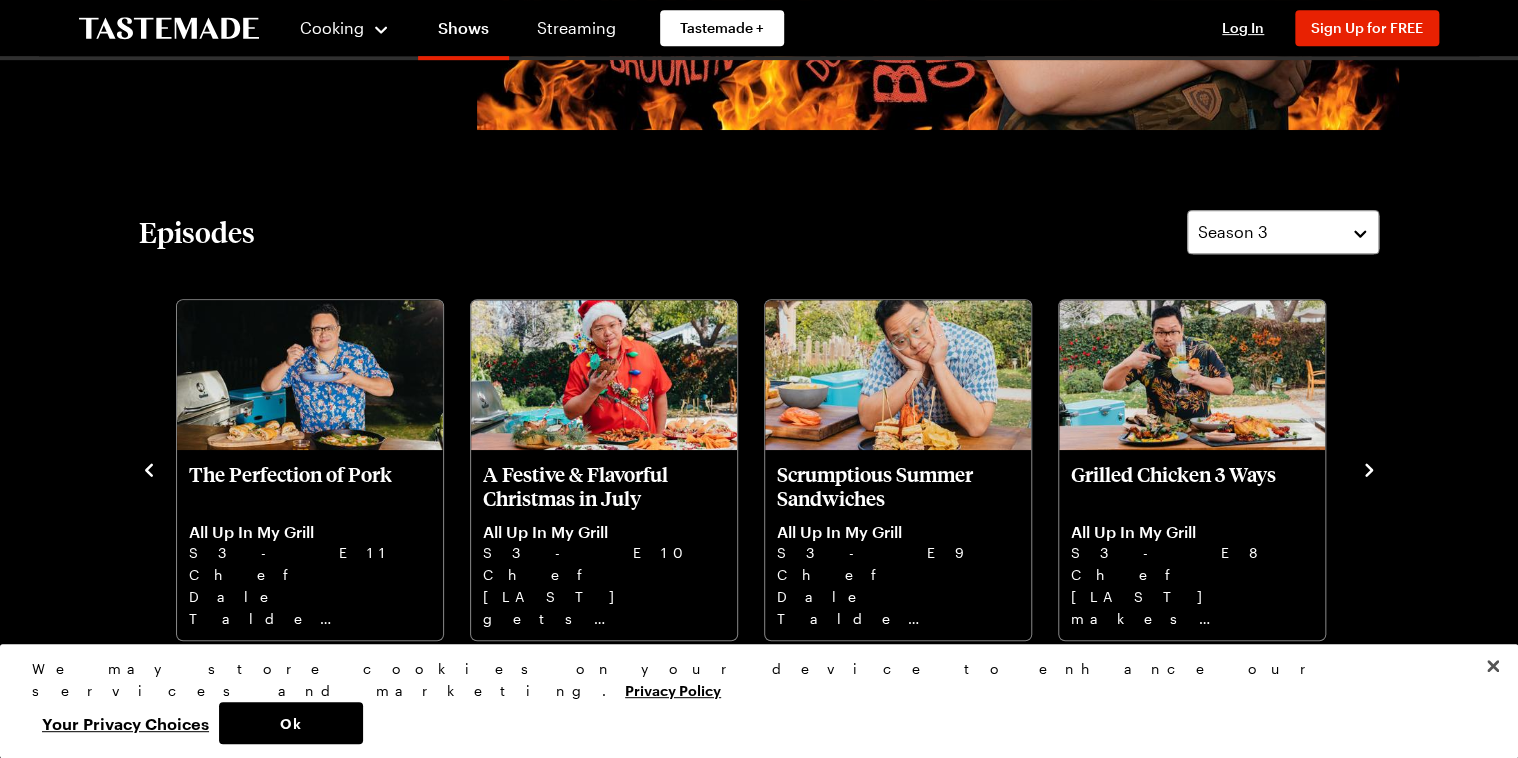 click 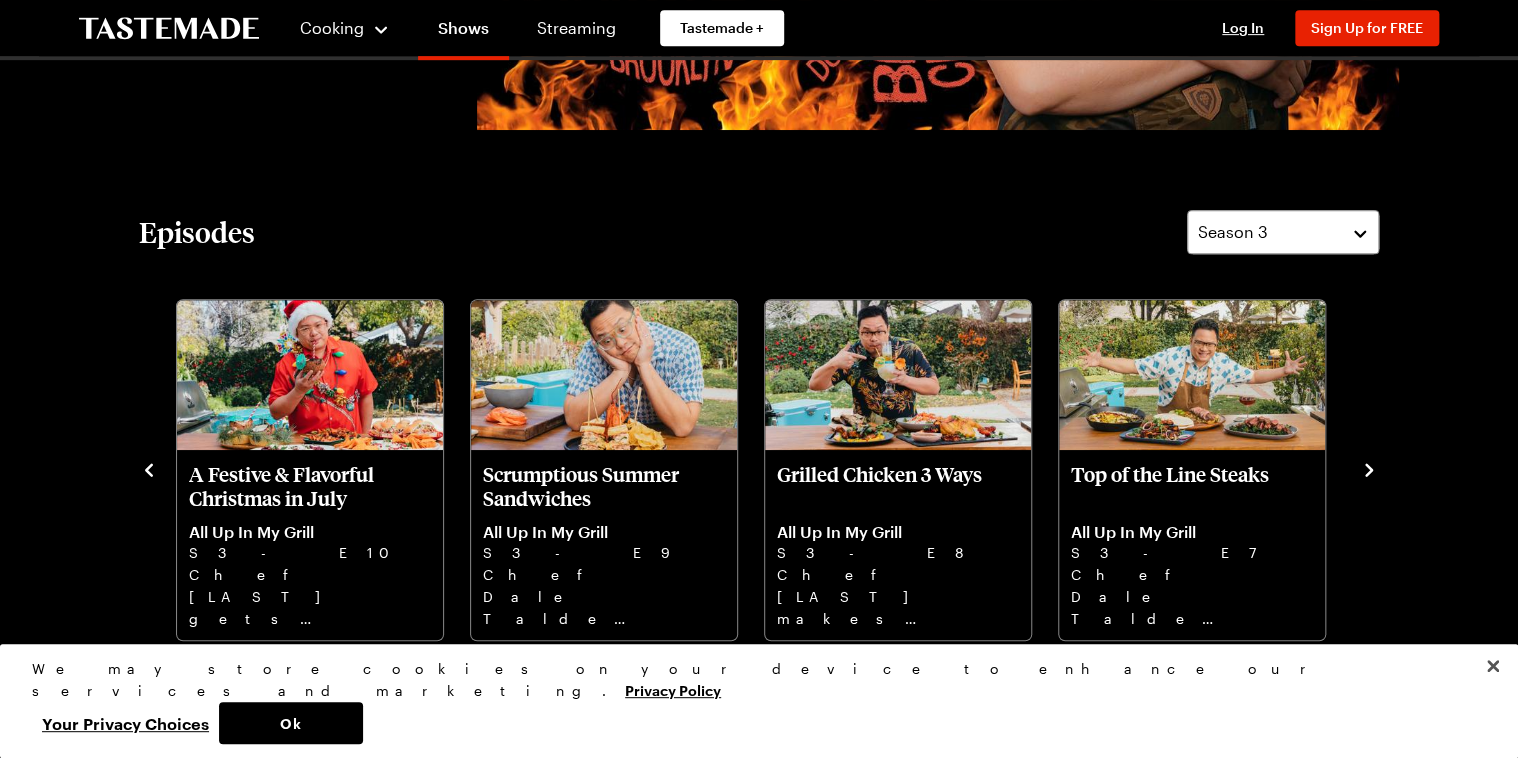 click 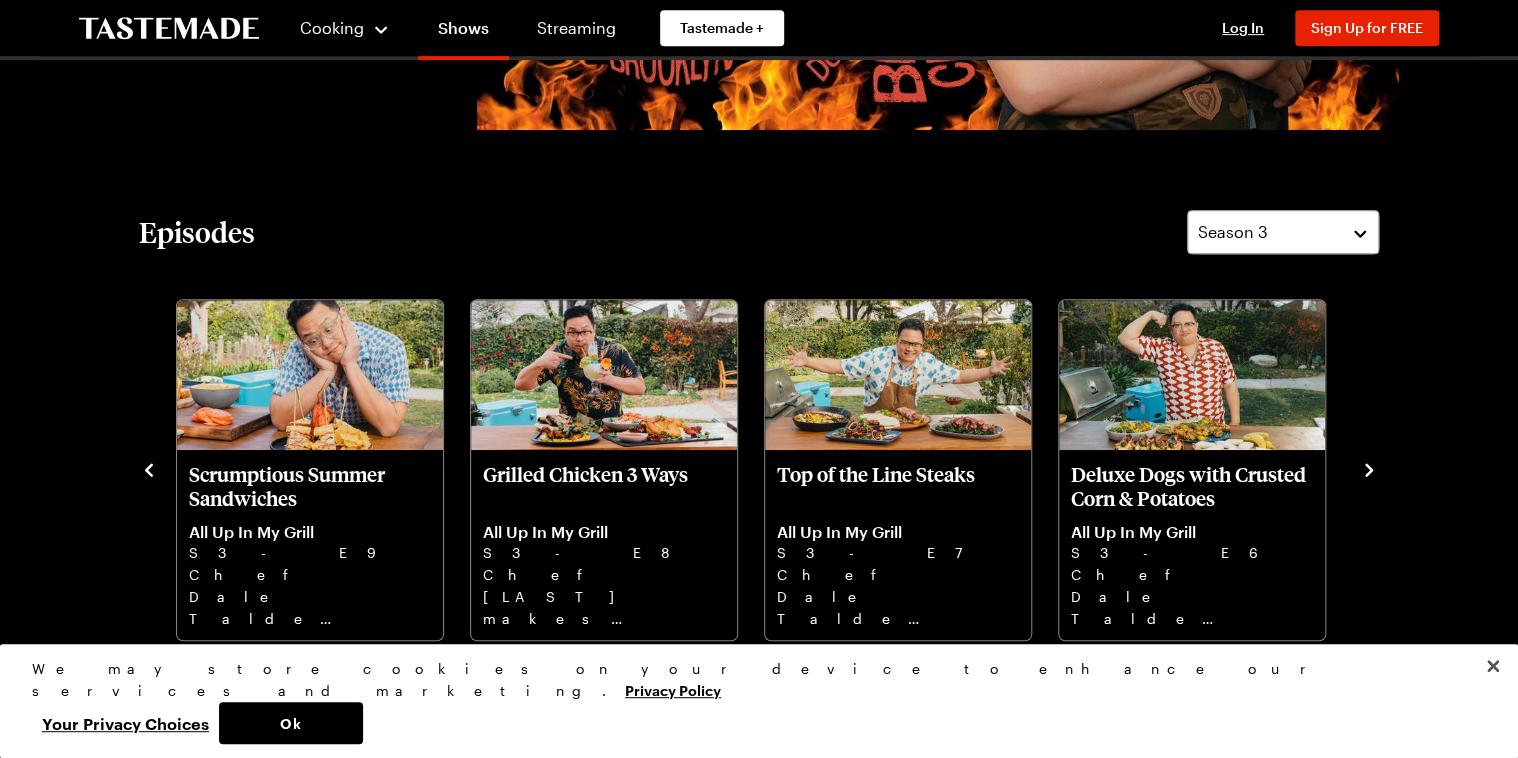 click 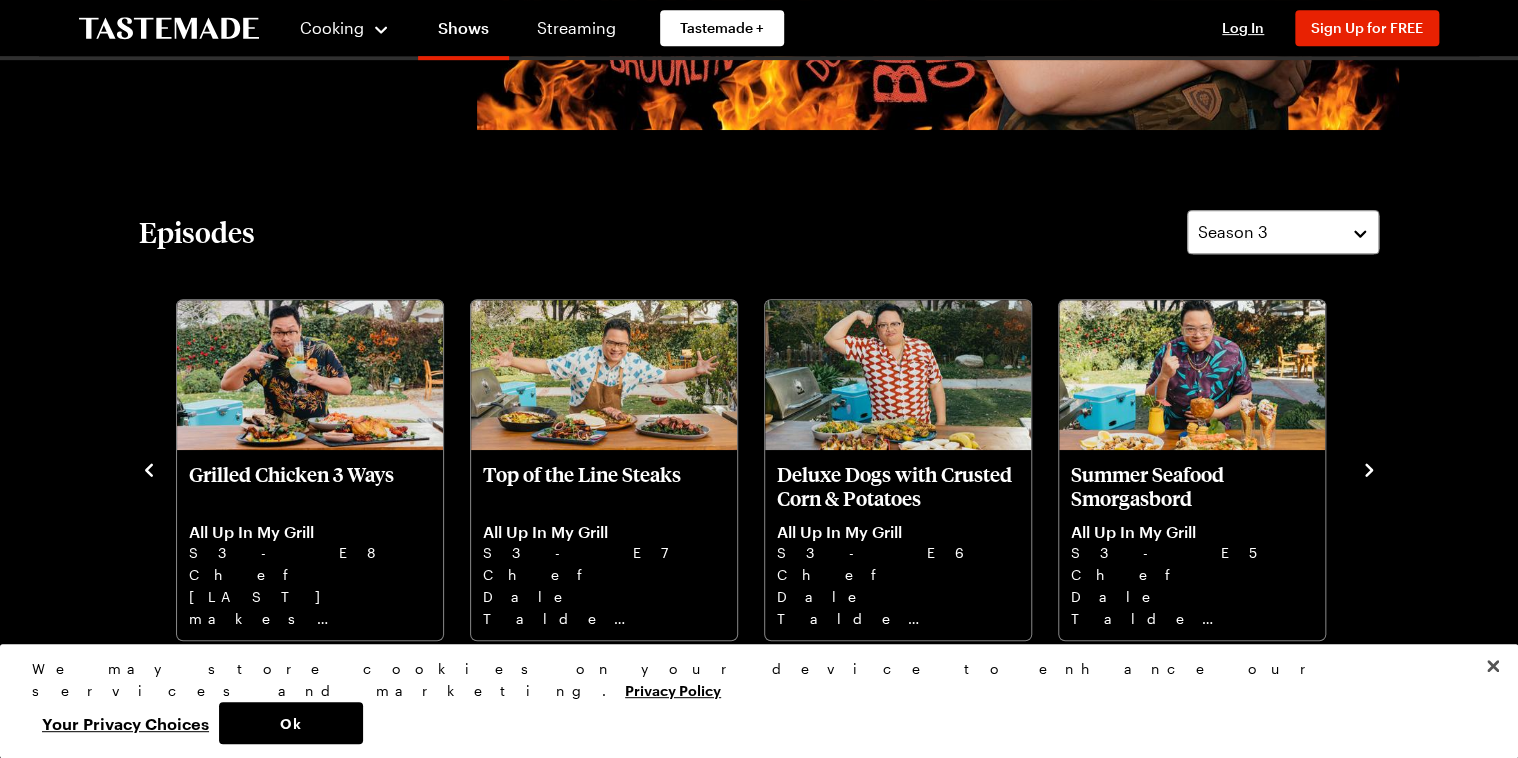 click 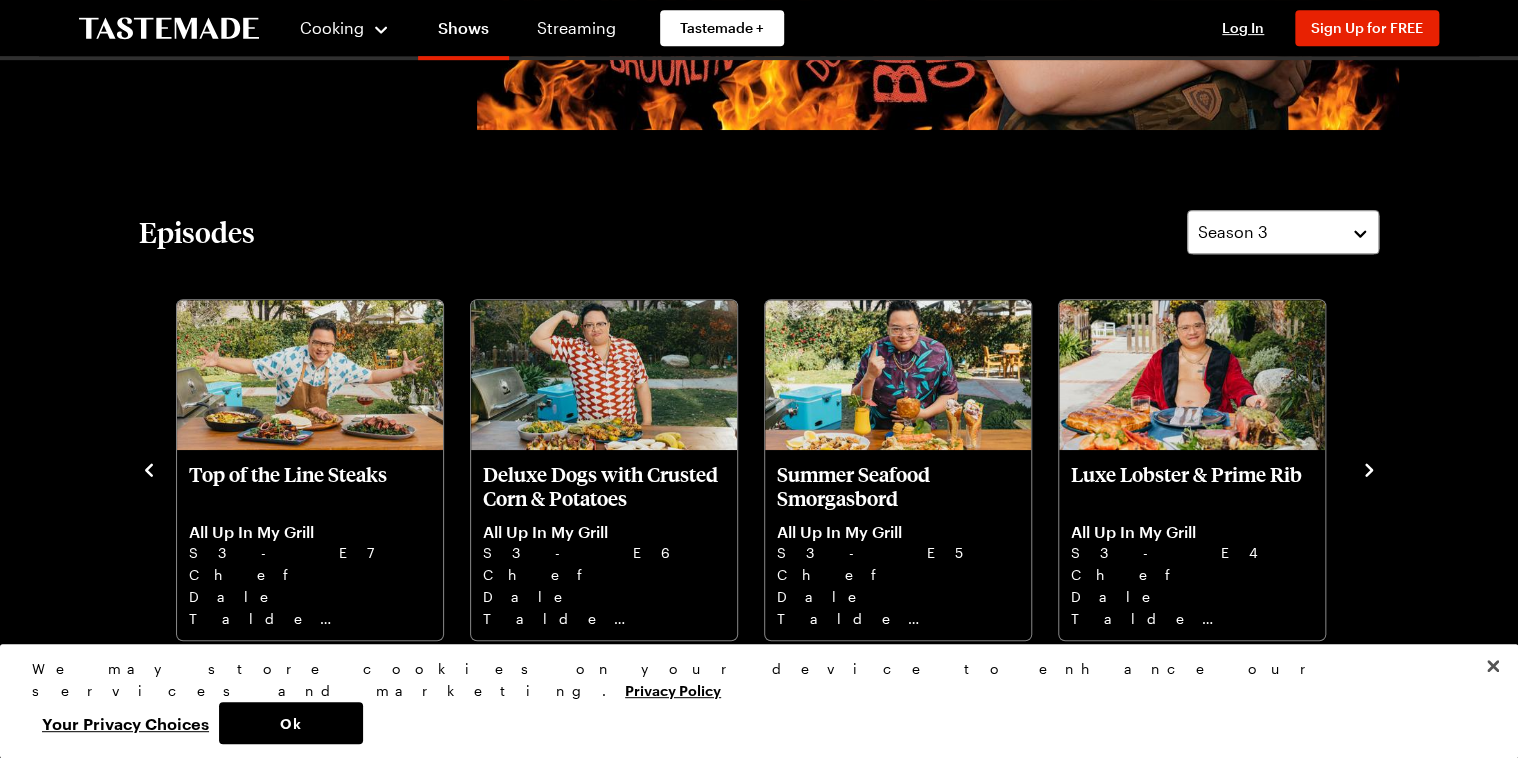 click 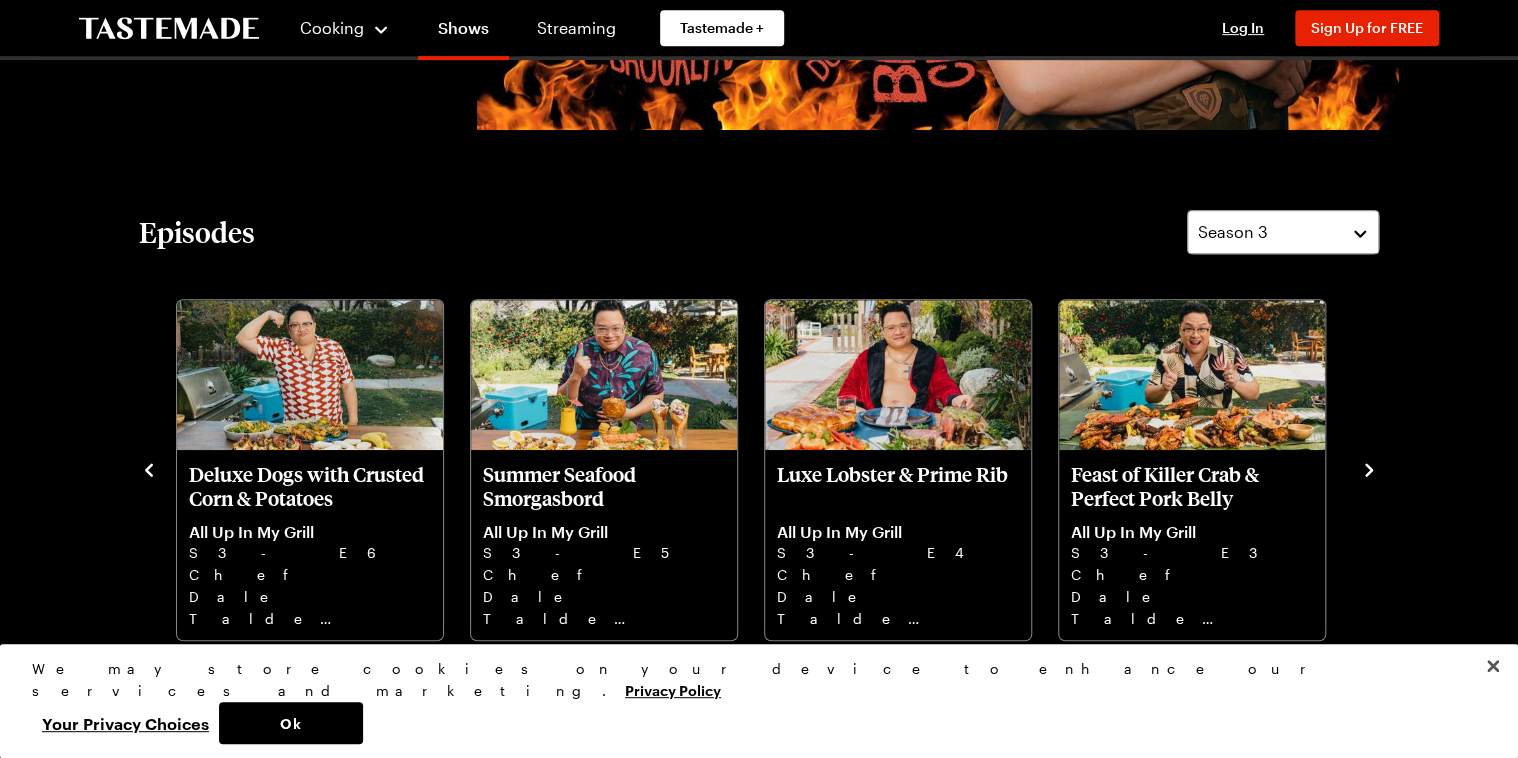 click 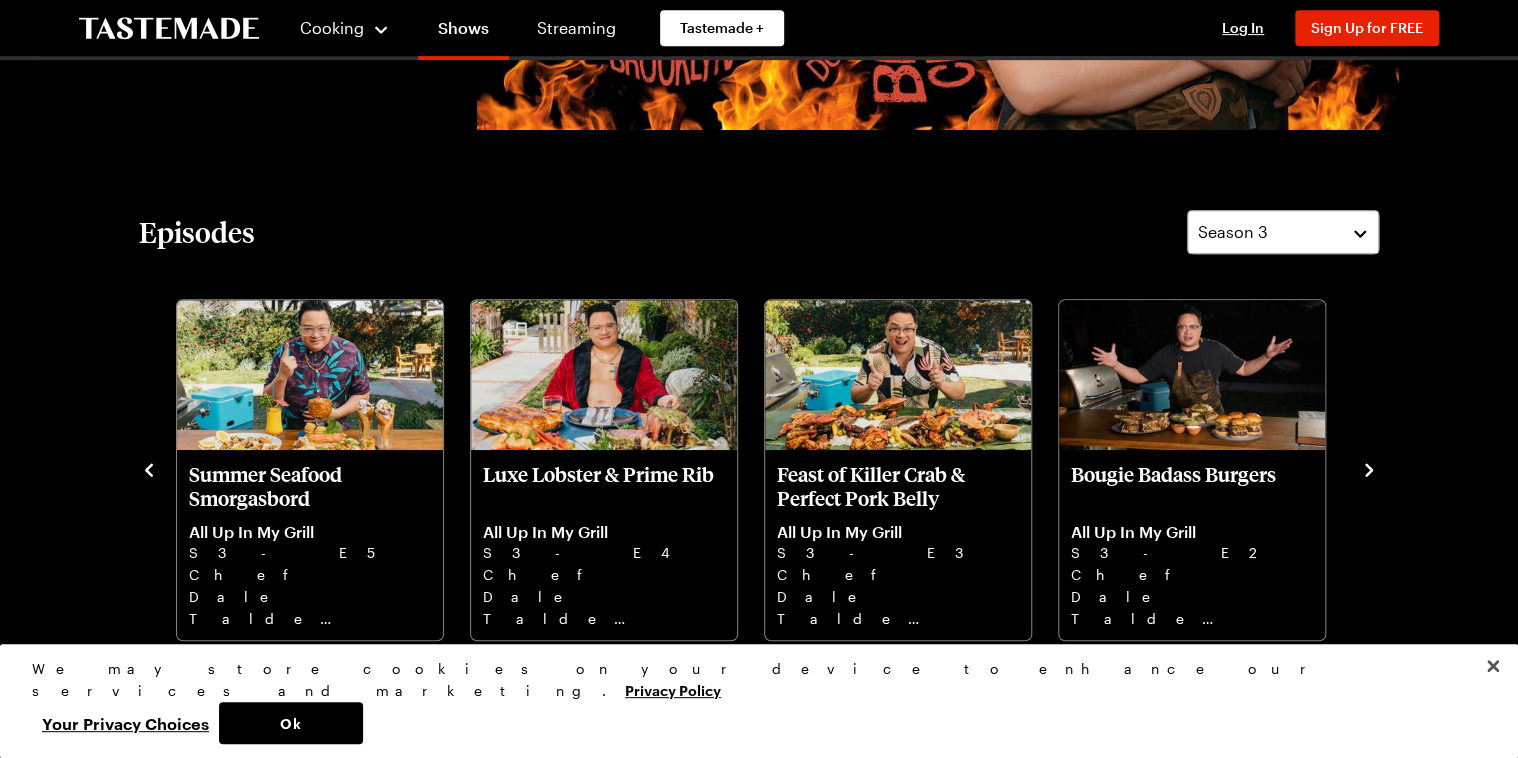 click 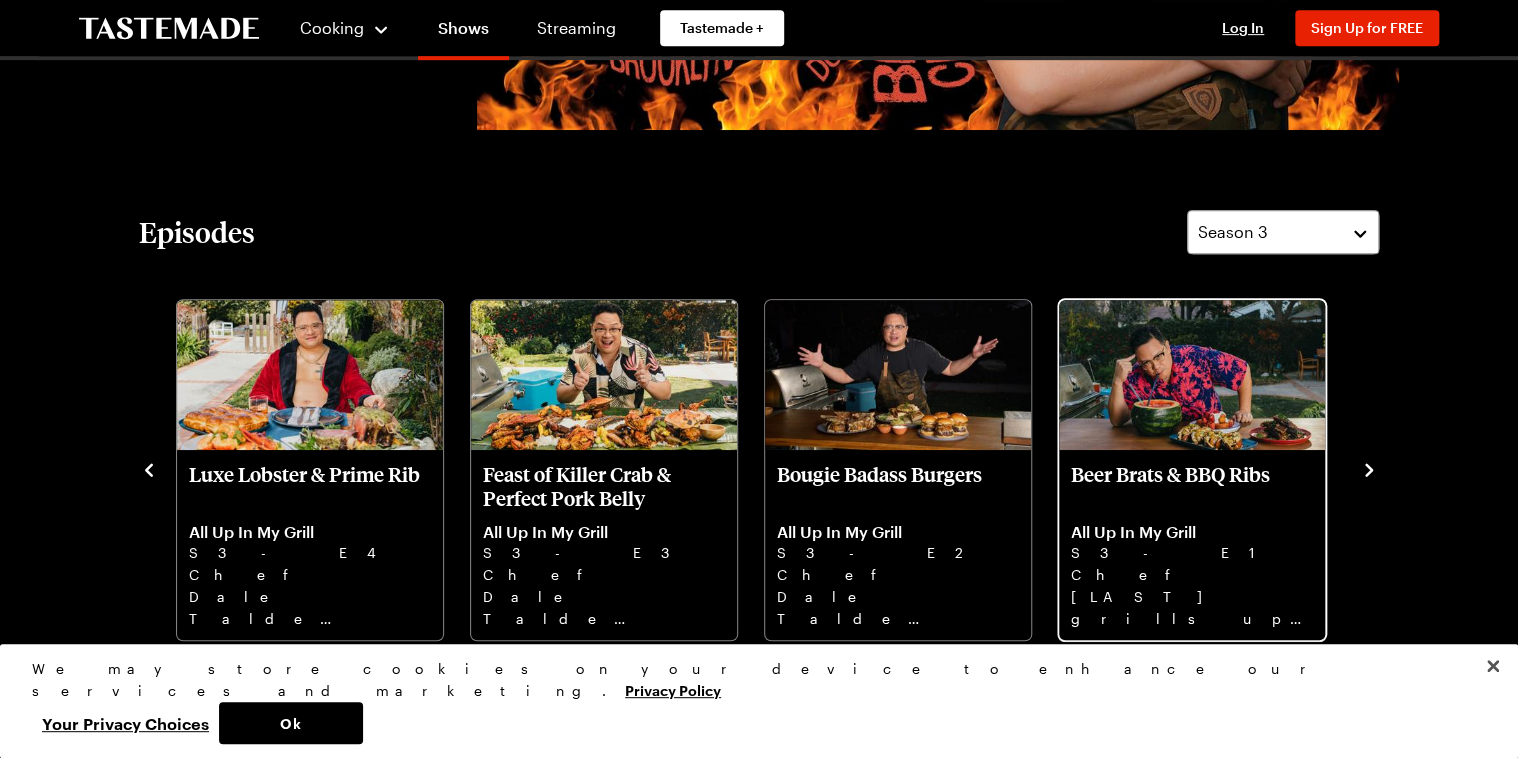 click on "Beer Brats & BBQ Ribs" at bounding box center [1192, 486] 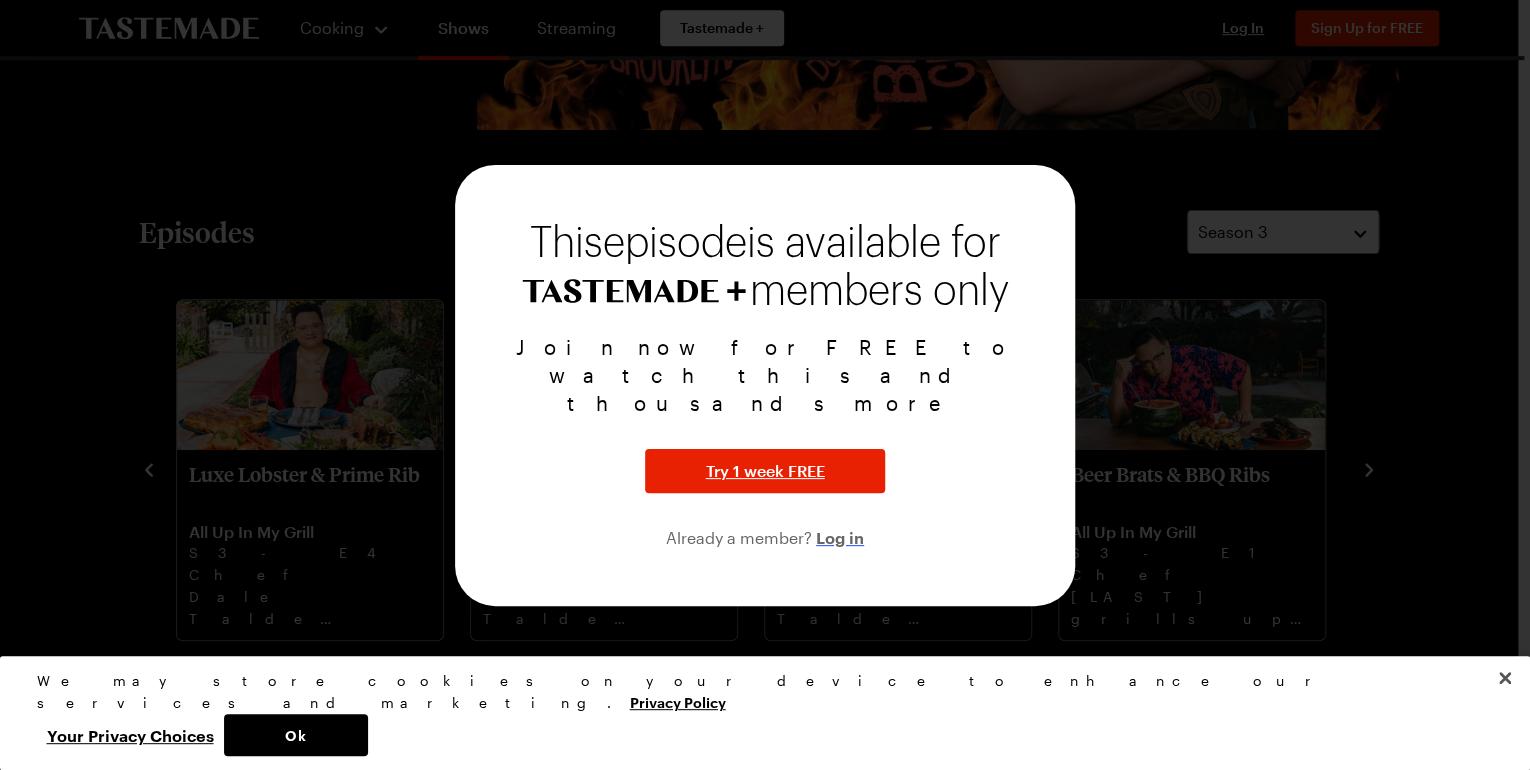 click on "Log in" at bounding box center [840, 537] 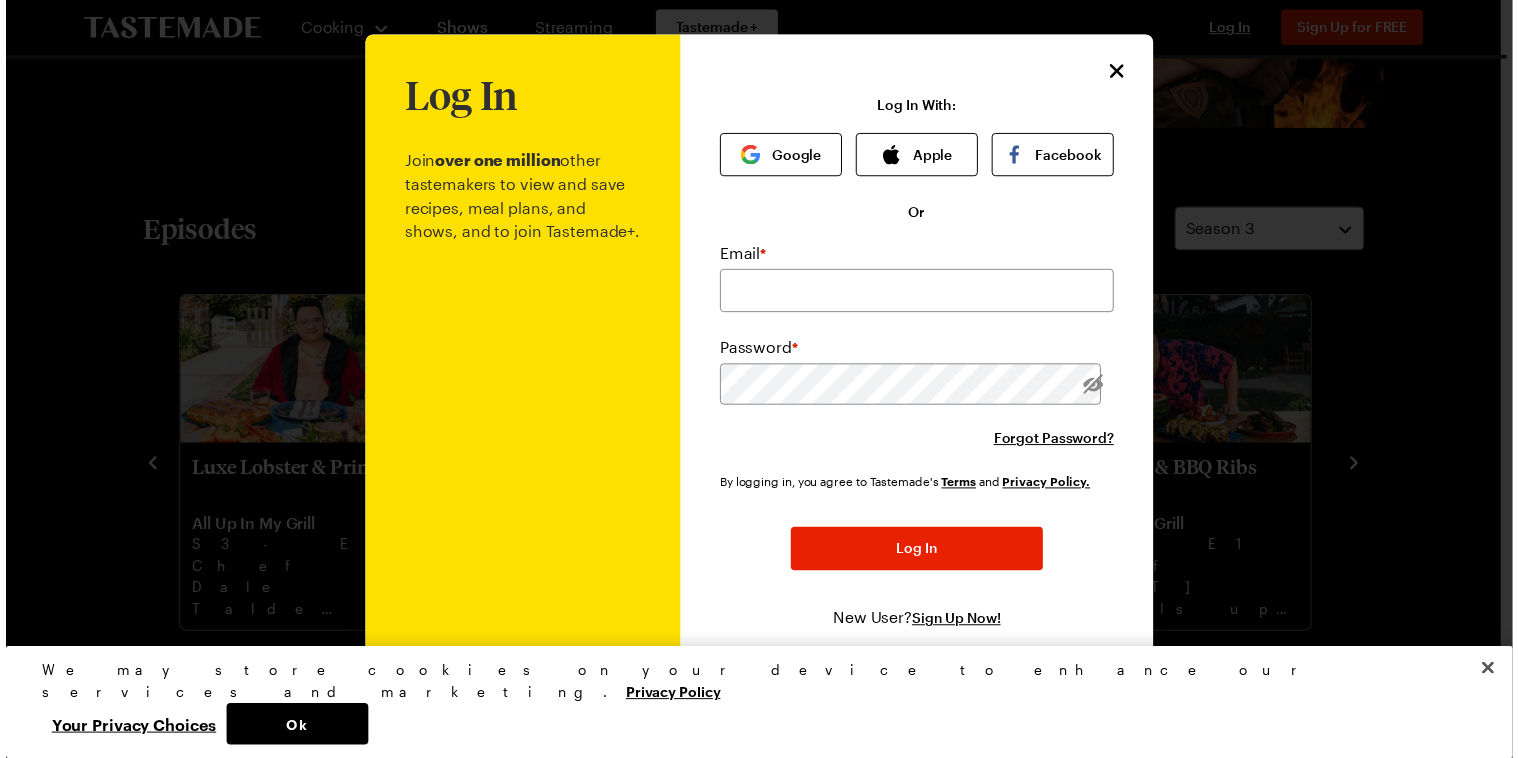scroll, scrollTop: 0, scrollLeft: 0, axis: both 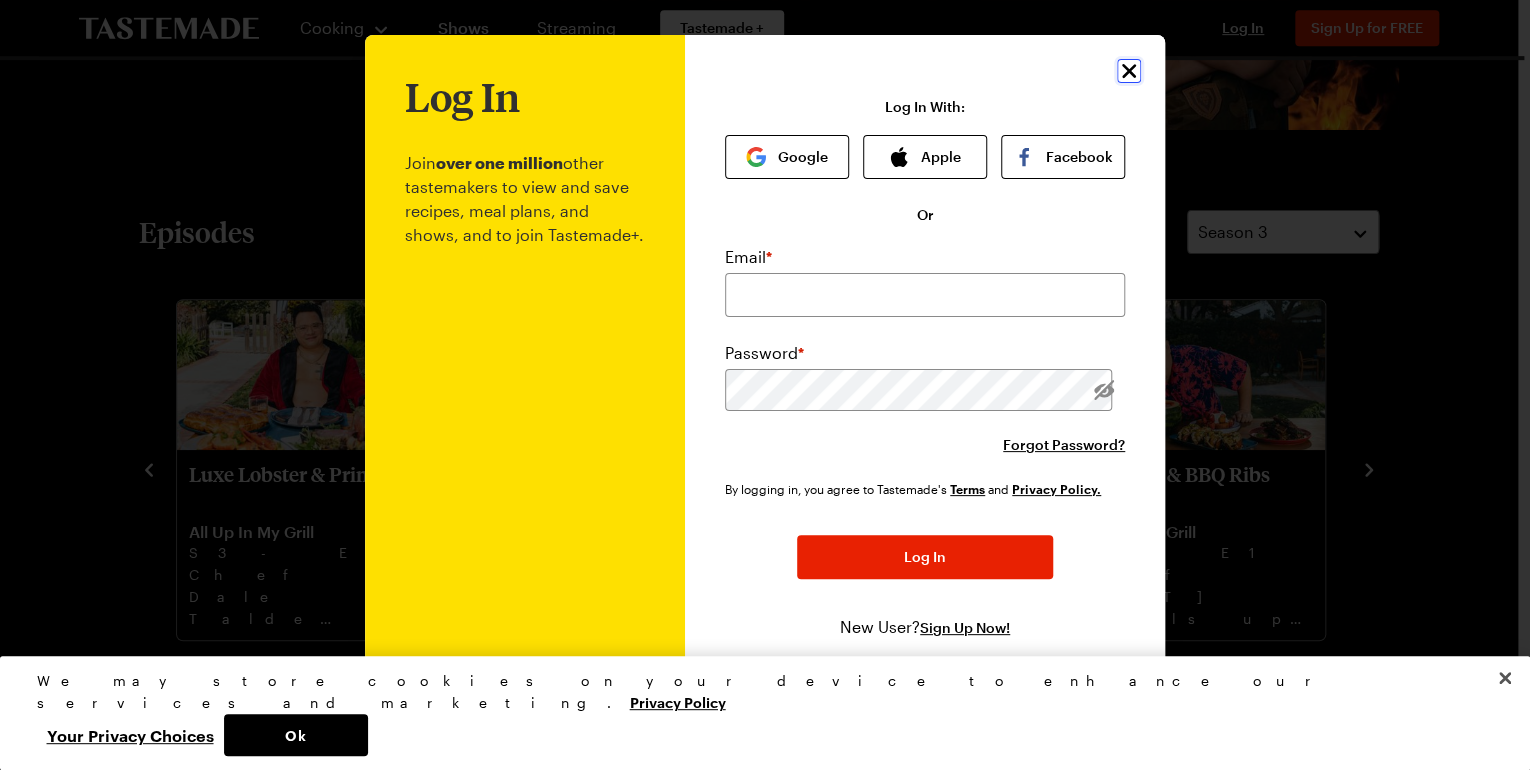 click 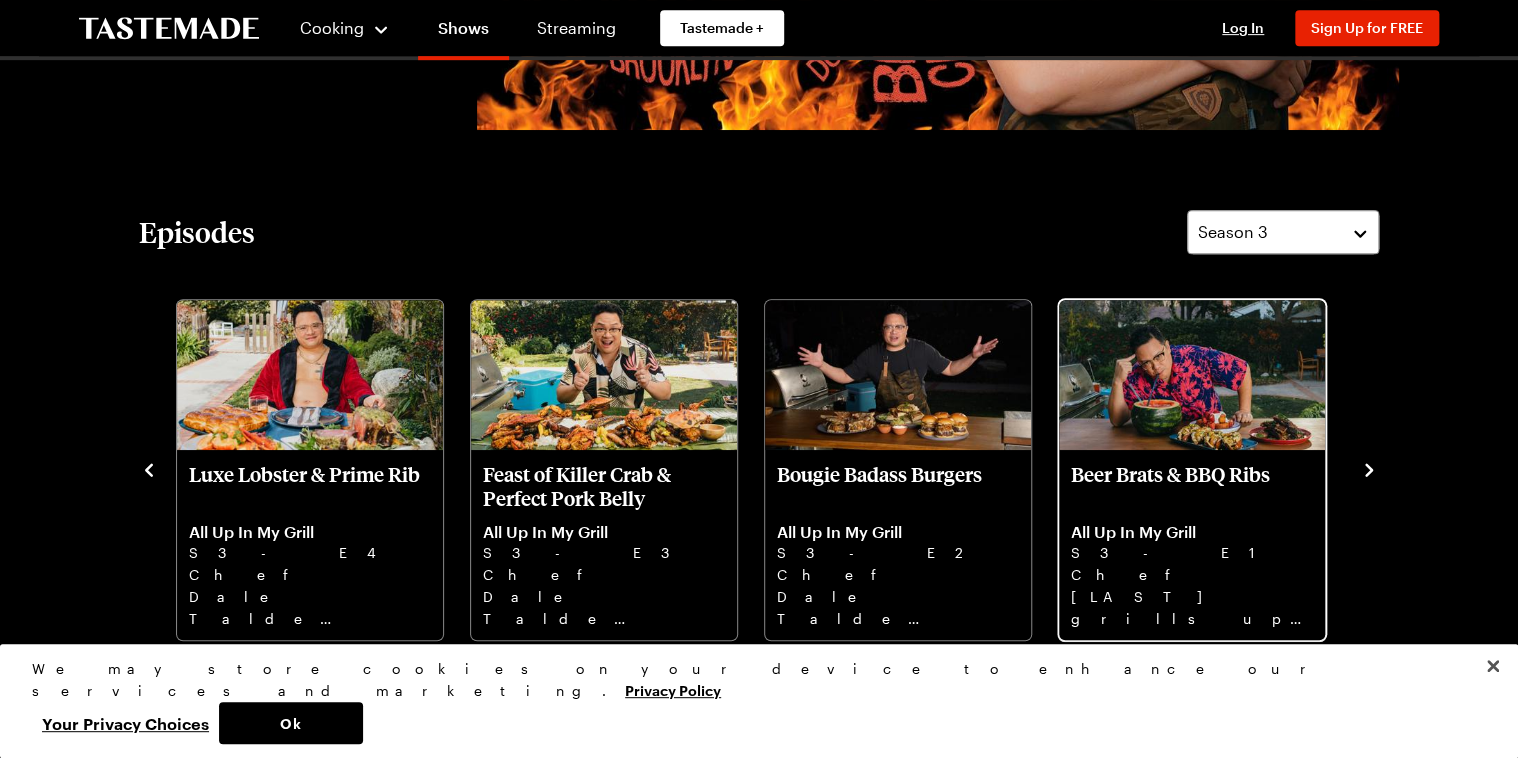 click on "All Up In My Grill" at bounding box center [1192, 532] 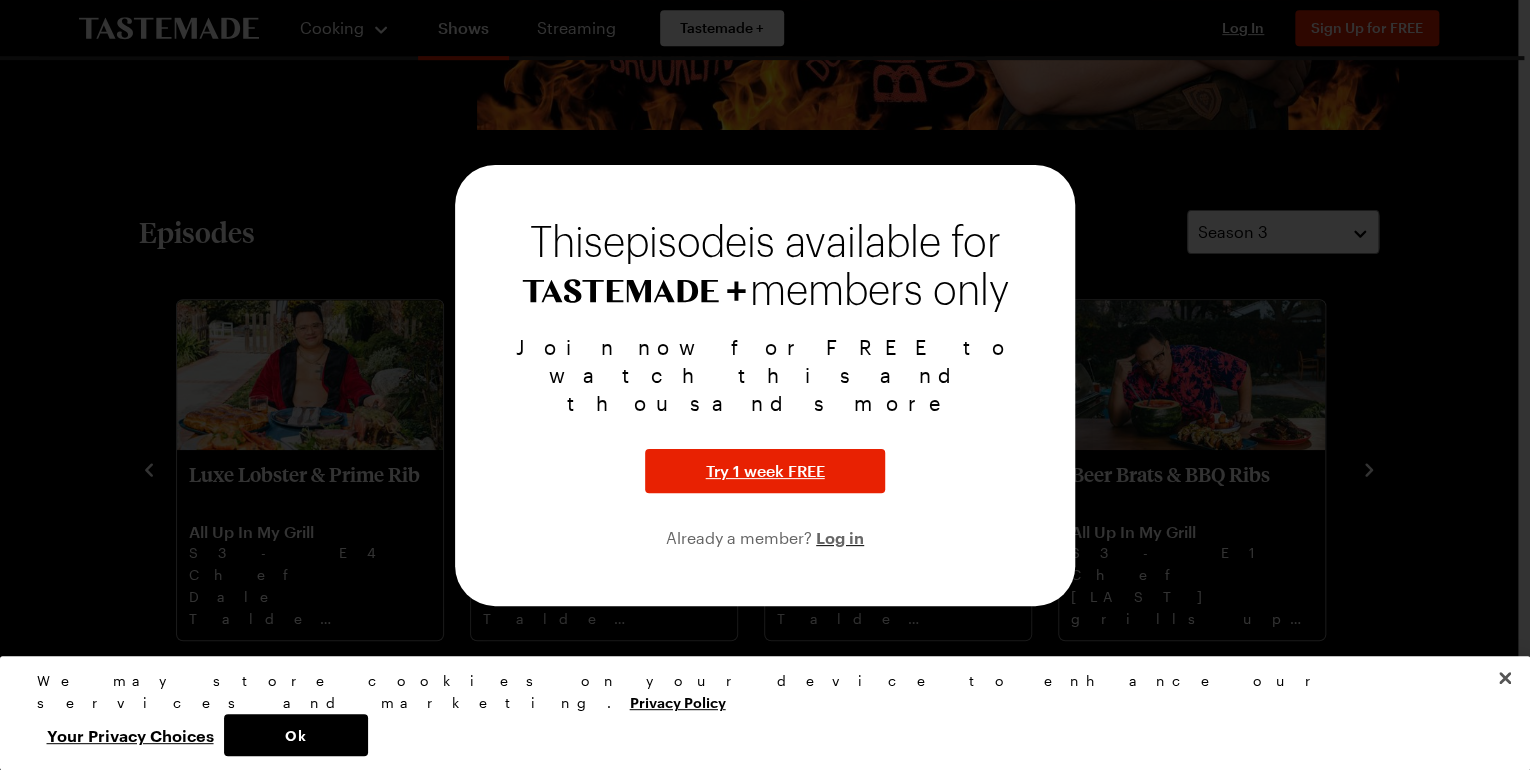 click at bounding box center (765, 385) 